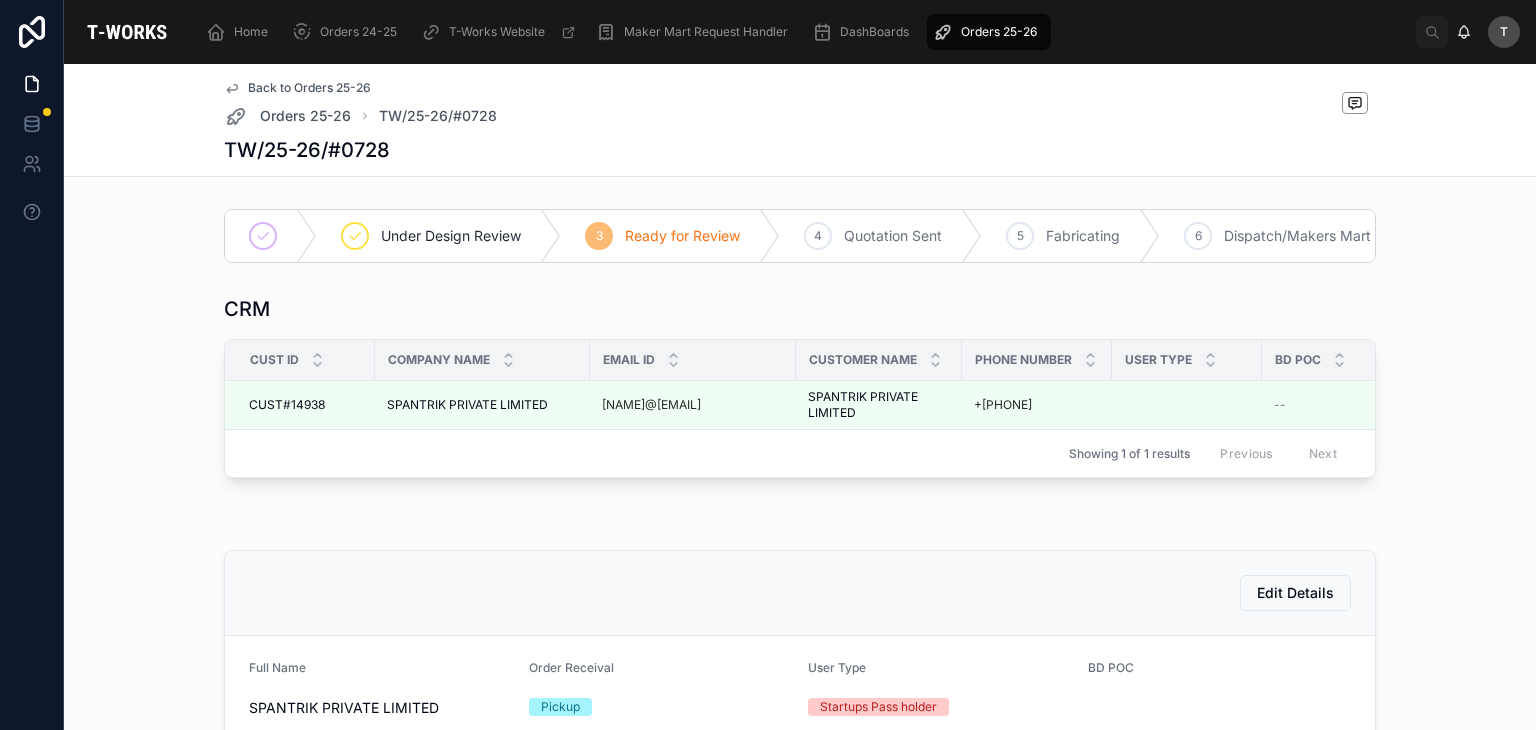 scroll, scrollTop: 0, scrollLeft: 0, axis: both 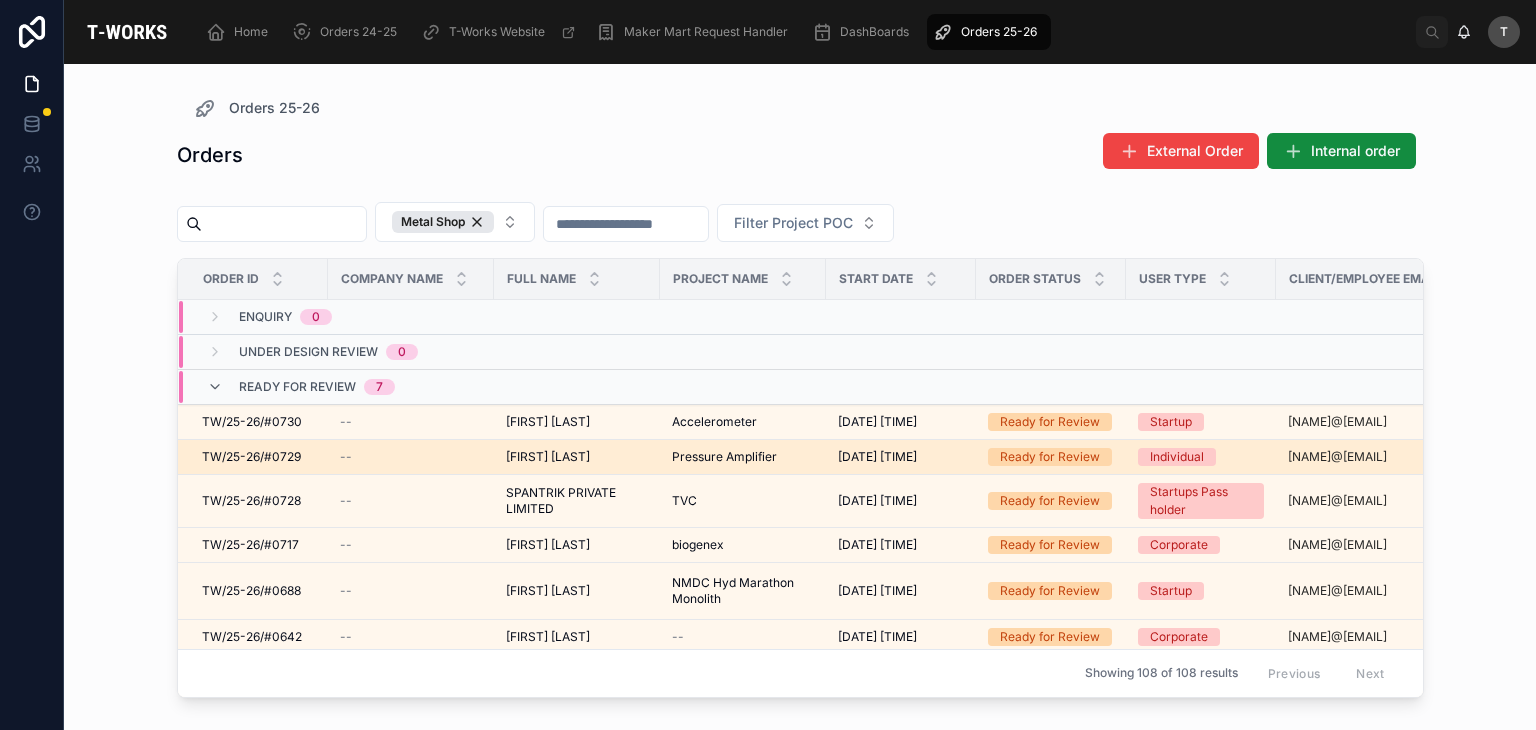 click on "TW/25-26/#0729" at bounding box center [251, 457] 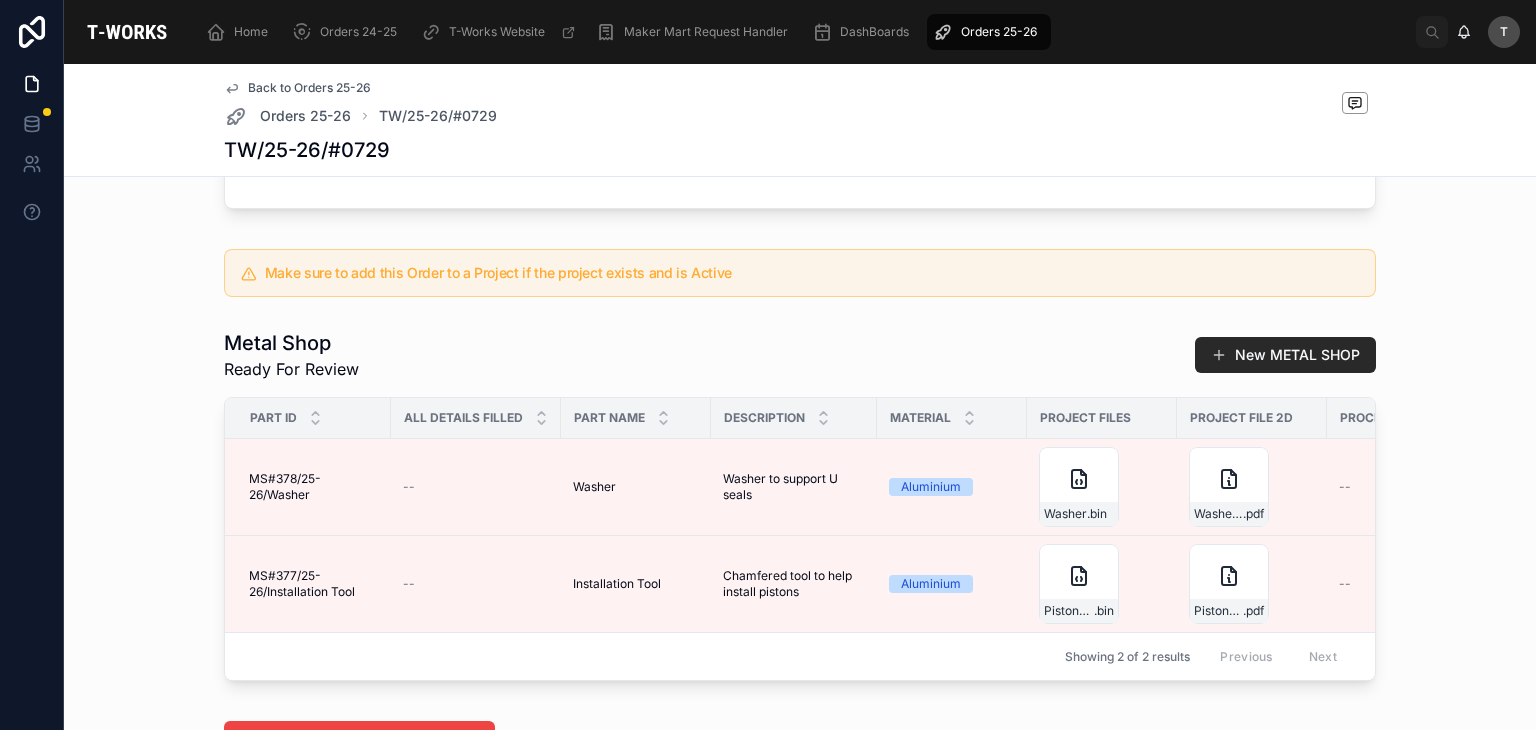 scroll, scrollTop: 900, scrollLeft: 0, axis: vertical 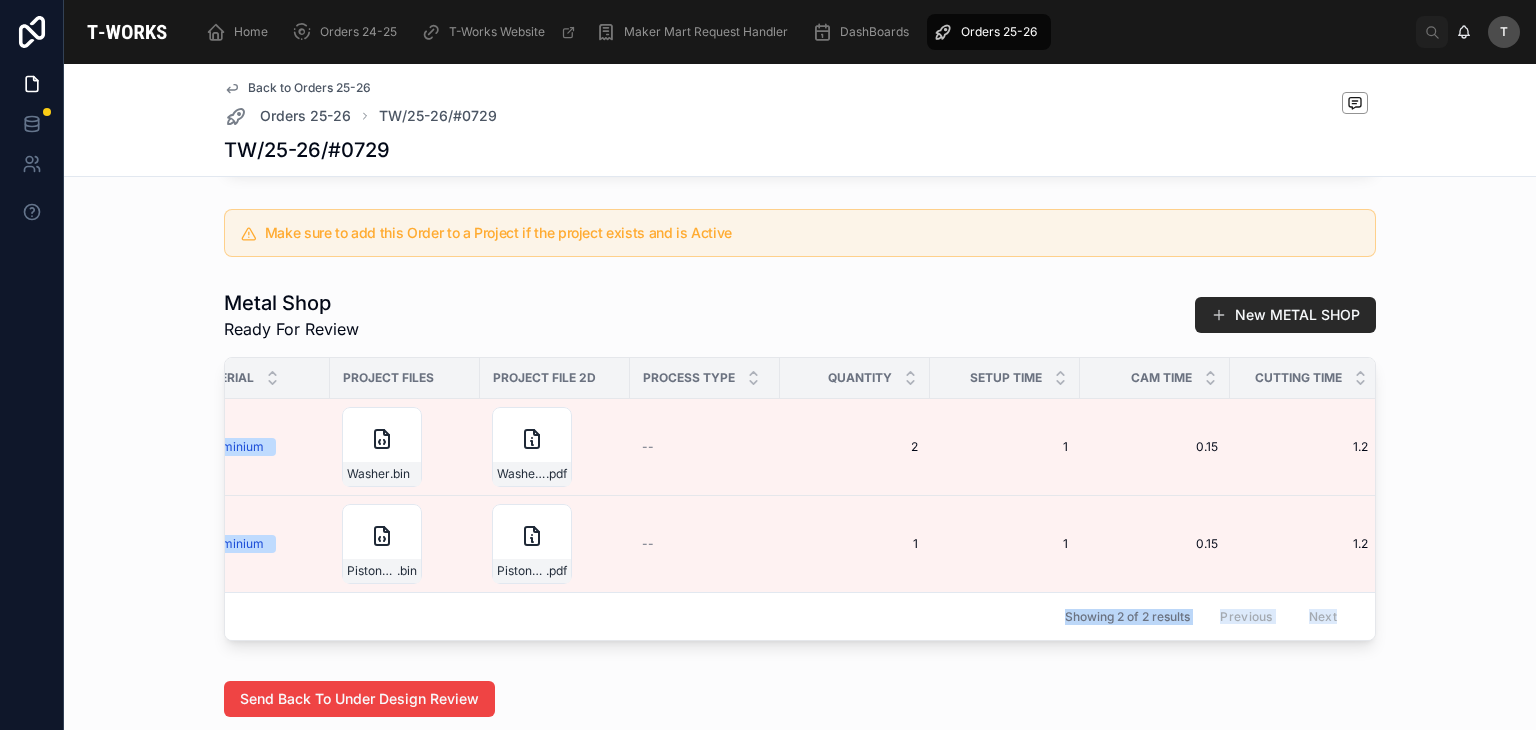 drag, startPoint x: 612, startPoint y: 664, endPoint x: 651, endPoint y: 666, distance: 39.051247 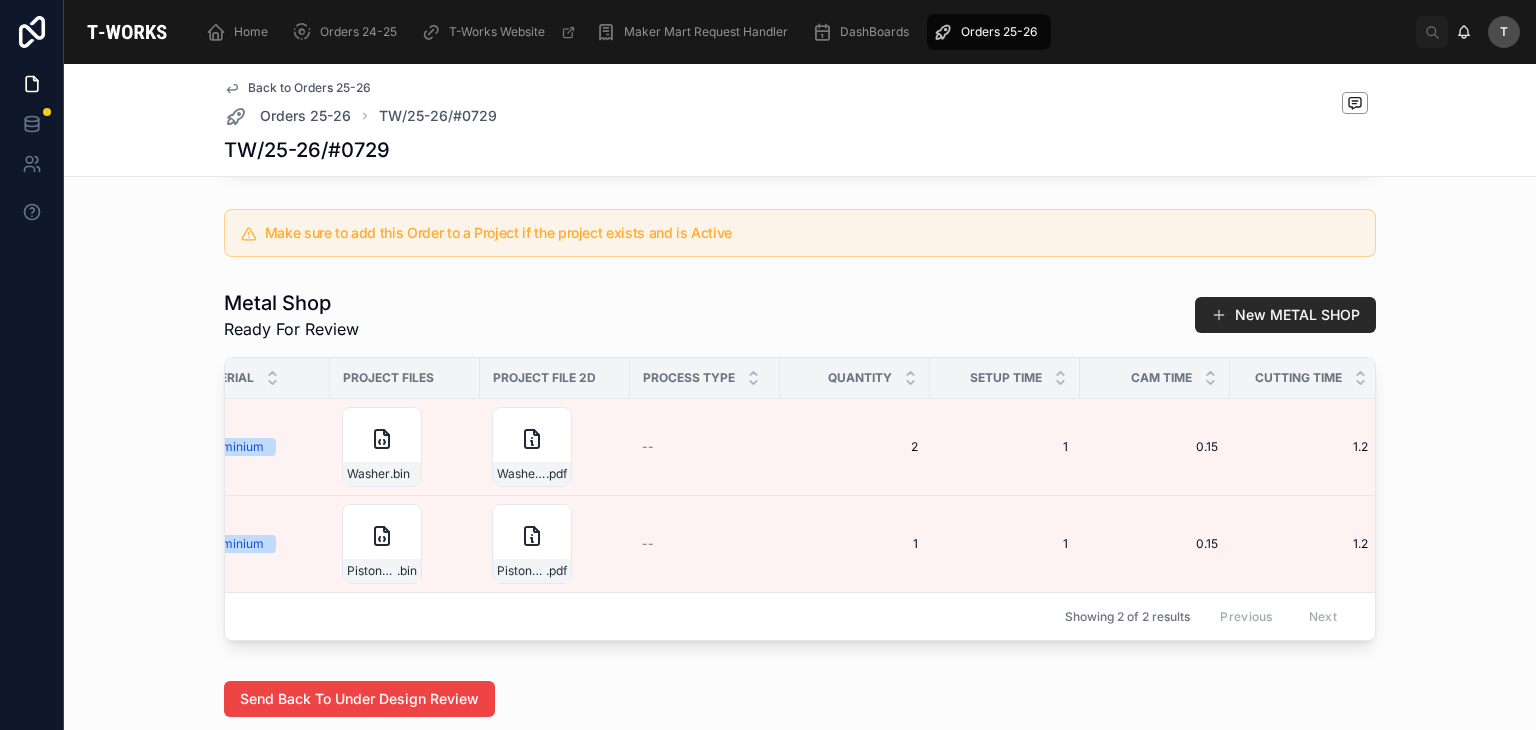 click on "Send Back To Under Design Review" at bounding box center [800, 699] 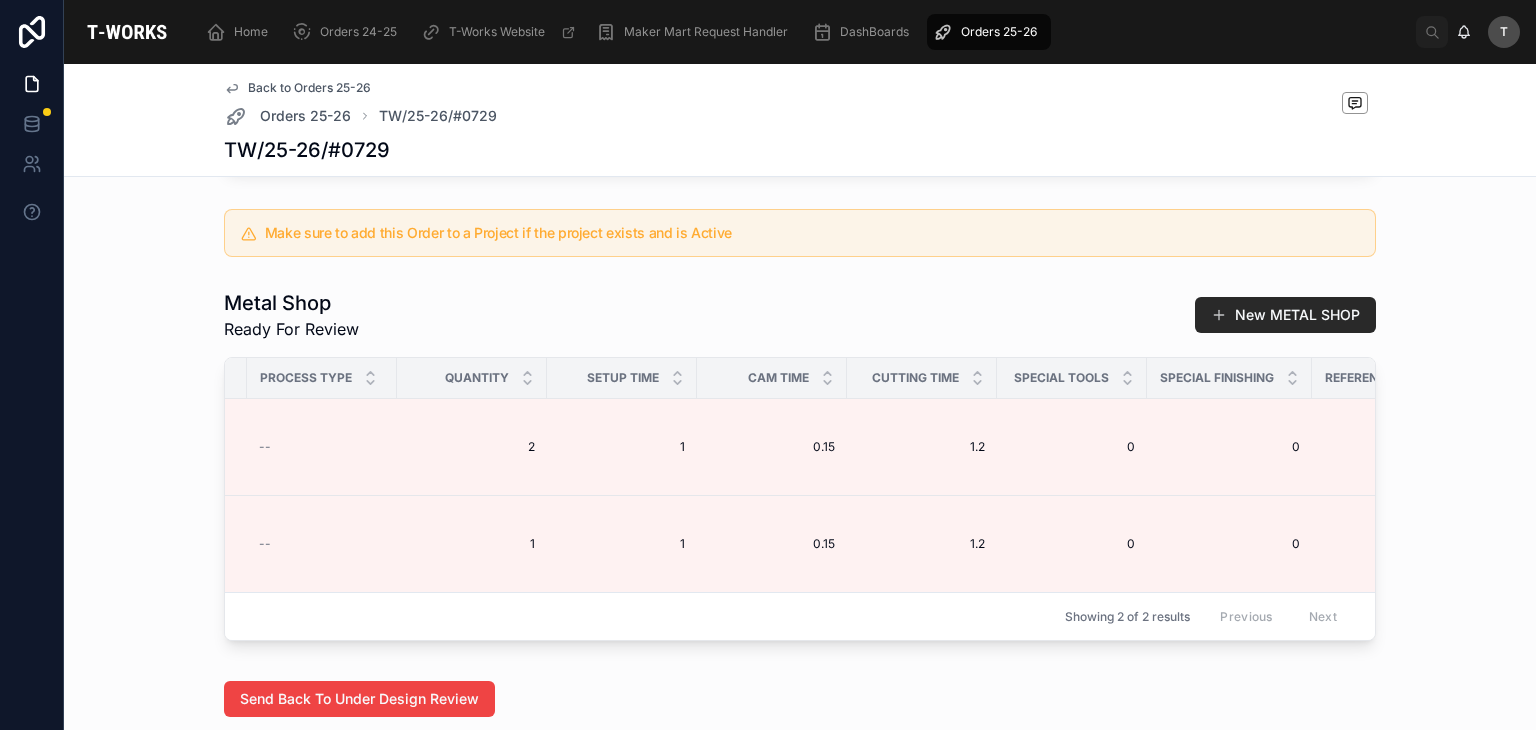 scroll, scrollTop: 0, scrollLeft: 1100, axis: horizontal 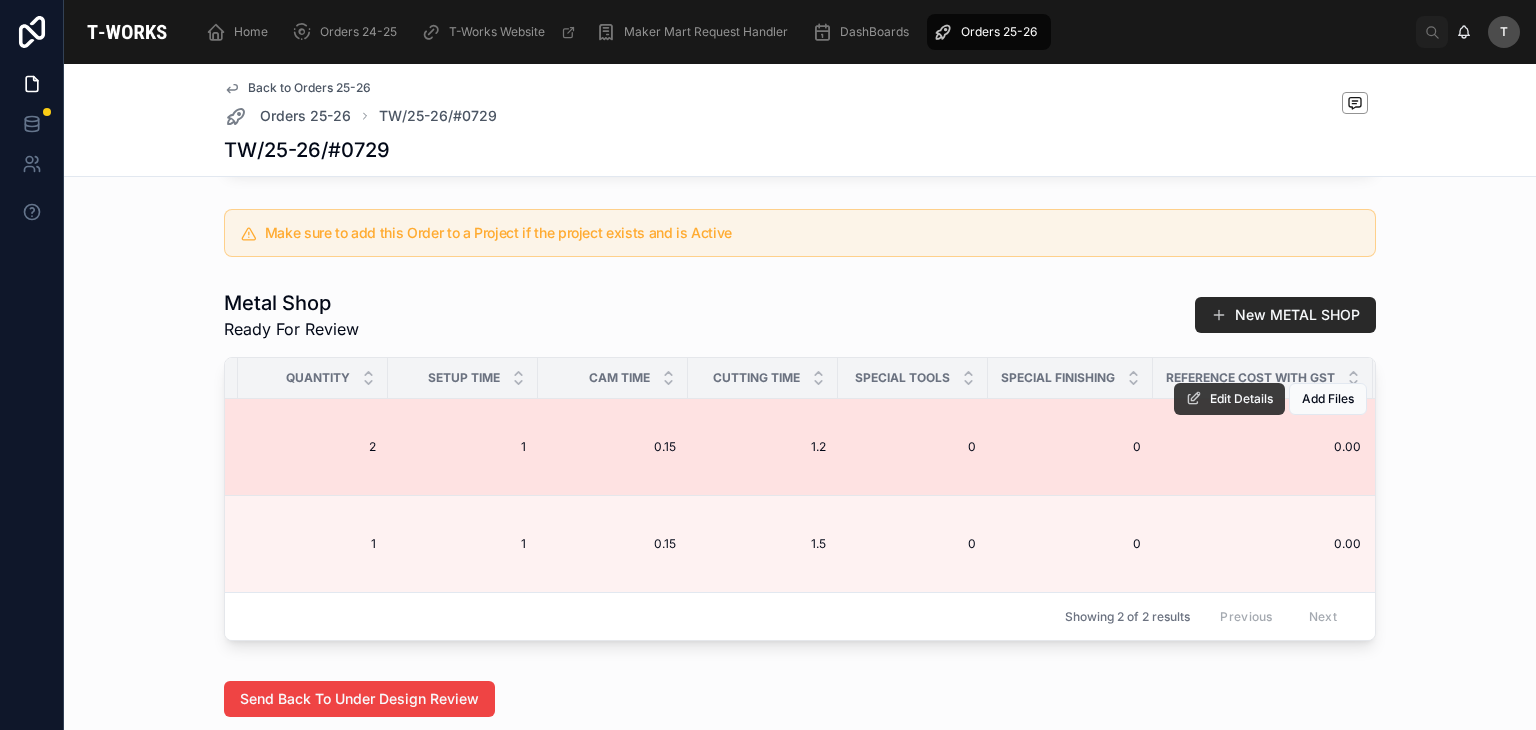 click on "Edit Details" at bounding box center (1241, 399) 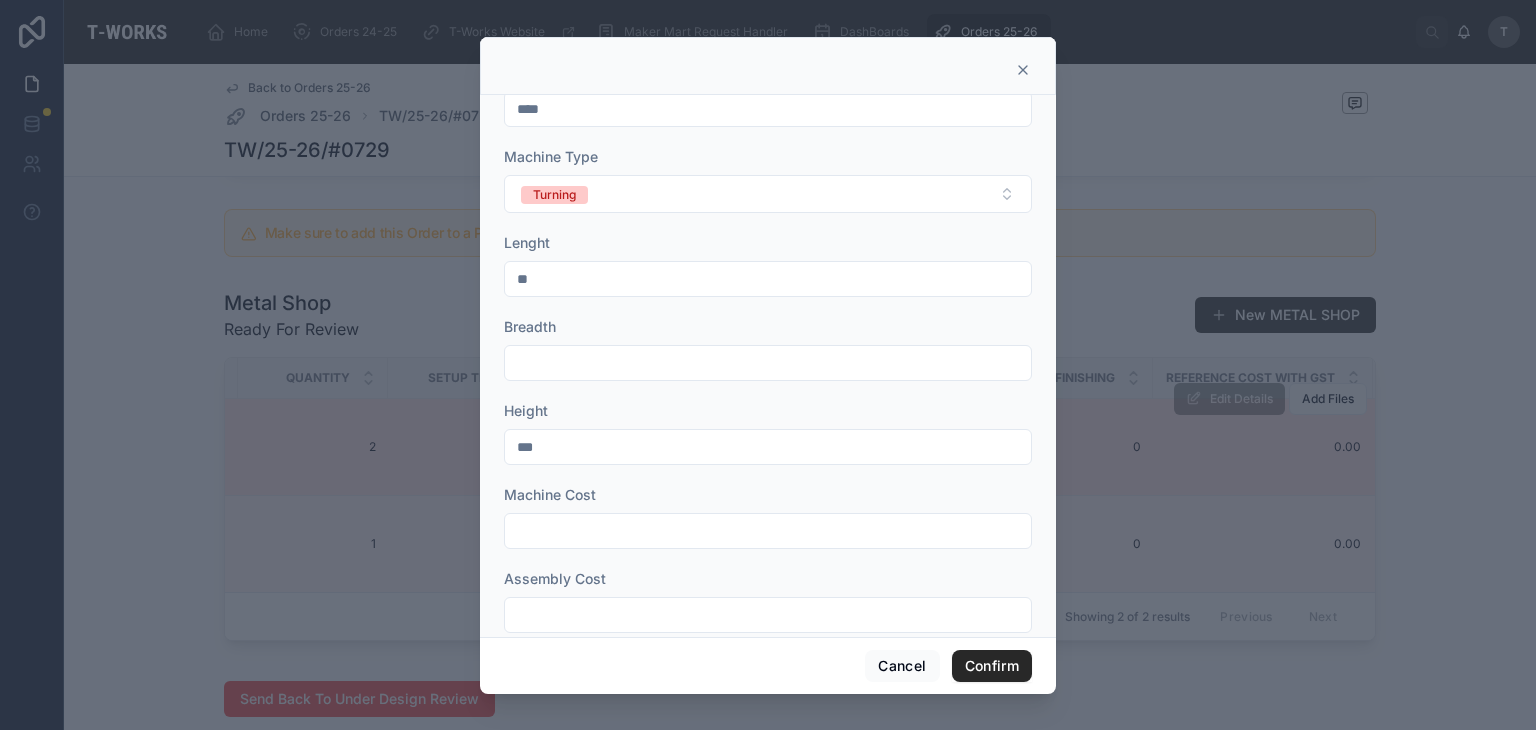 scroll, scrollTop: 744, scrollLeft: 0, axis: vertical 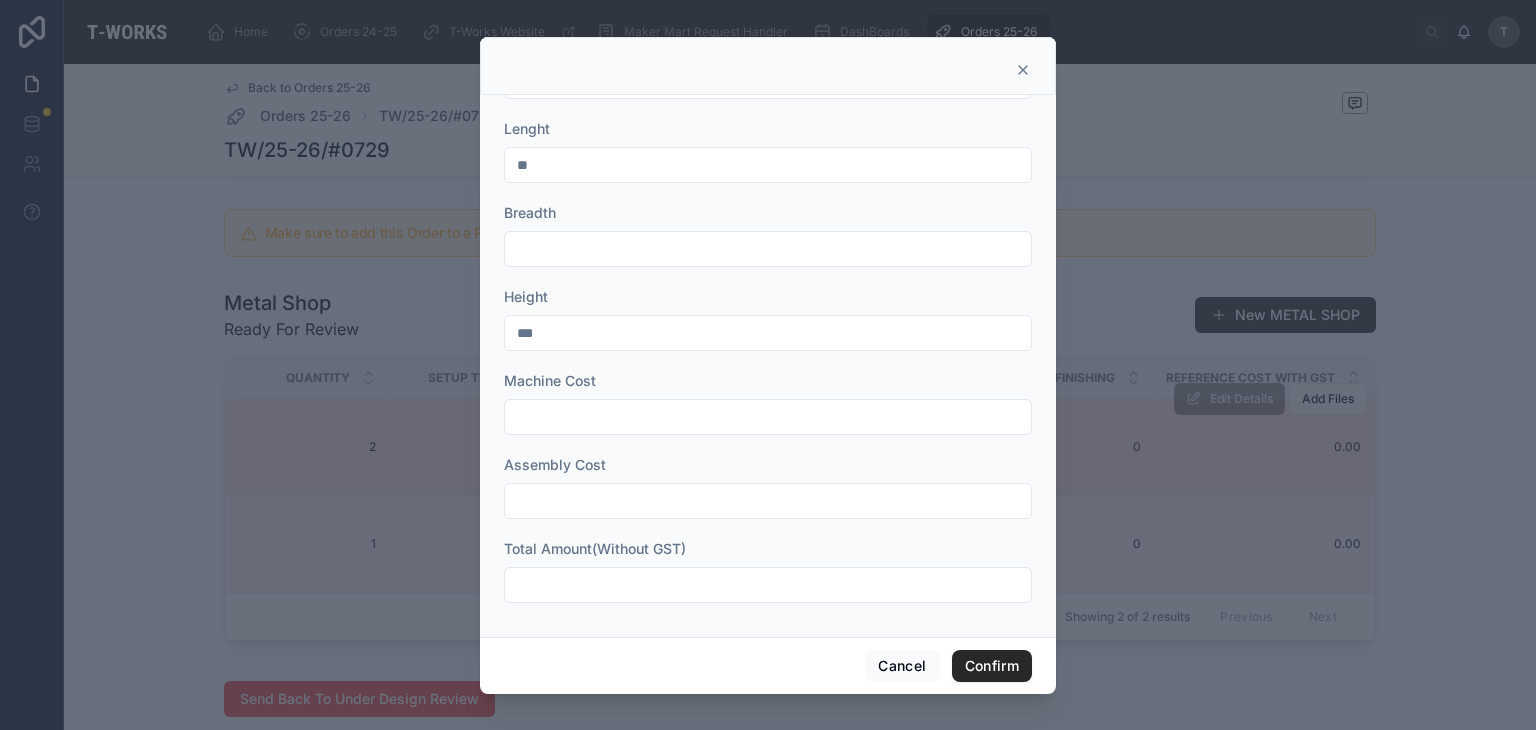 click at bounding box center [768, 585] 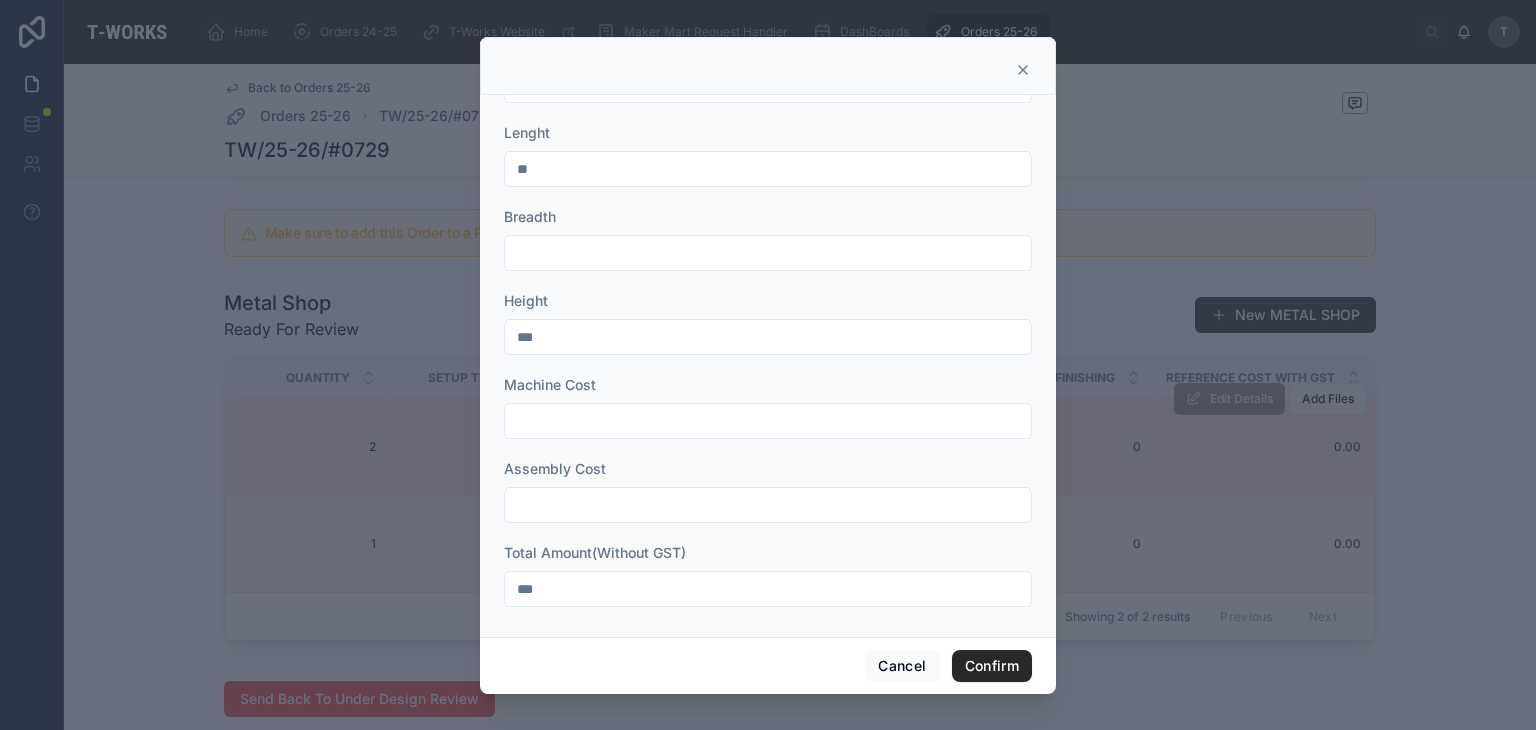 scroll, scrollTop: 744, scrollLeft: 0, axis: vertical 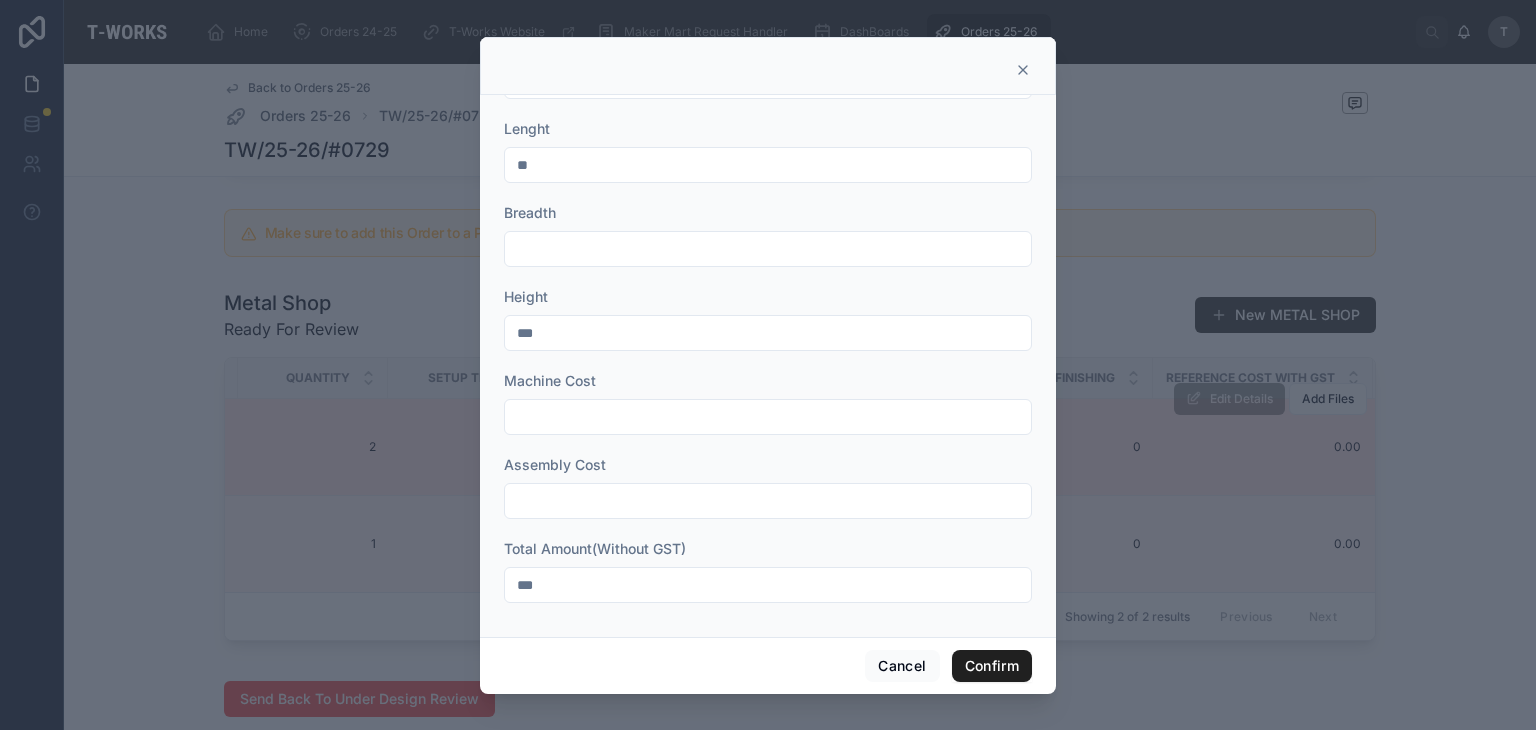 type on "***" 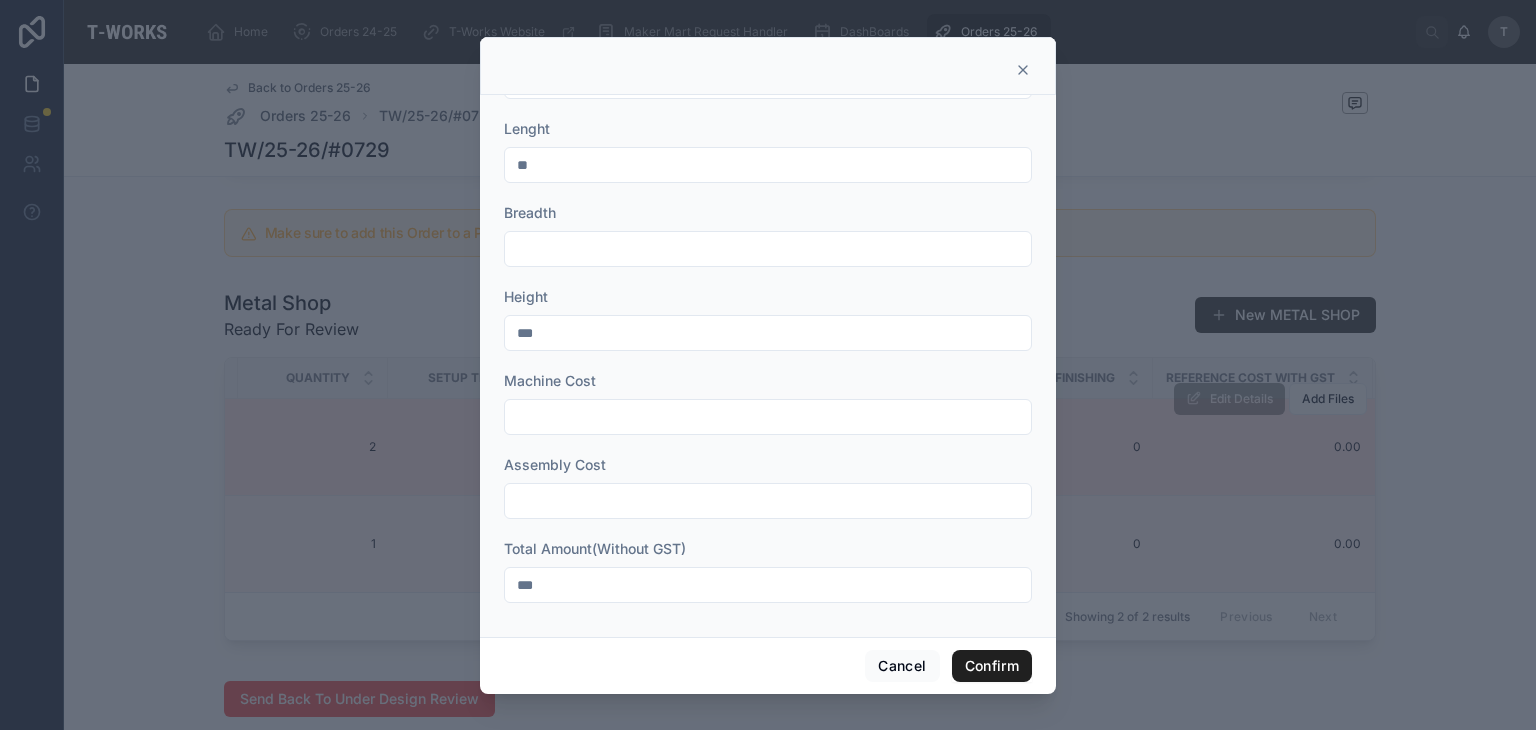 click on "Confirm" at bounding box center [992, 666] 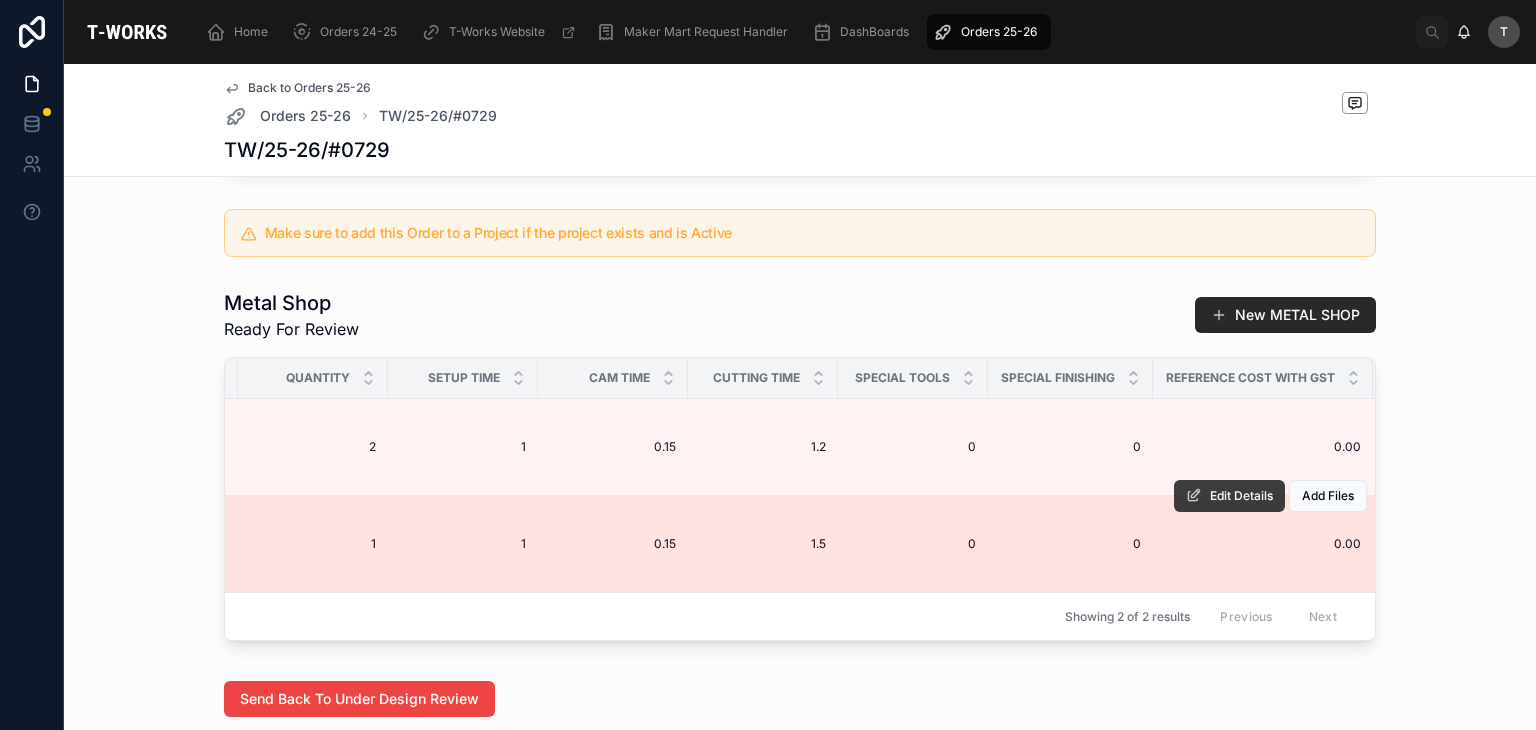 click on "Edit Details" at bounding box center (1241, 496) 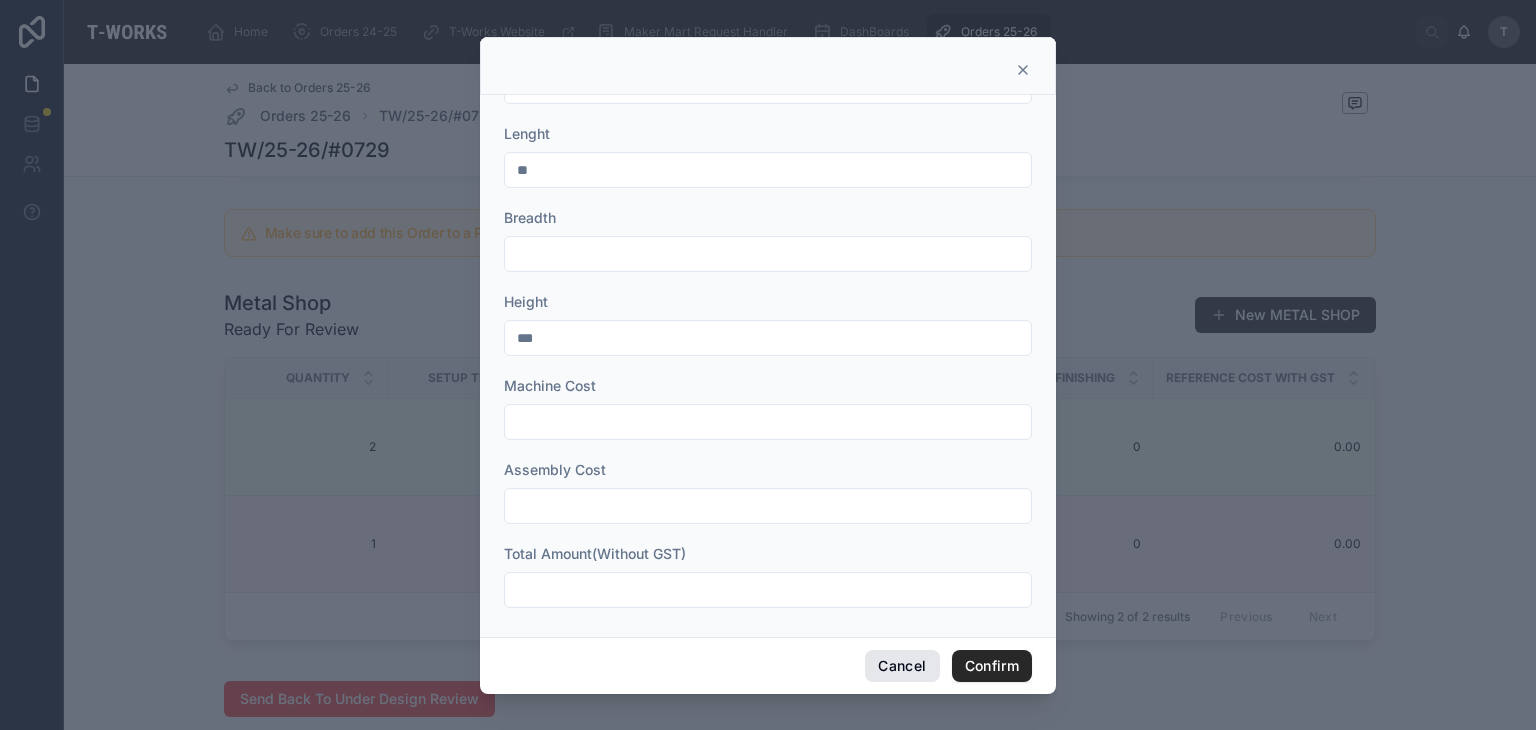 scroll, scrollTop: 744, scrollLeft: 0, axis: vertical 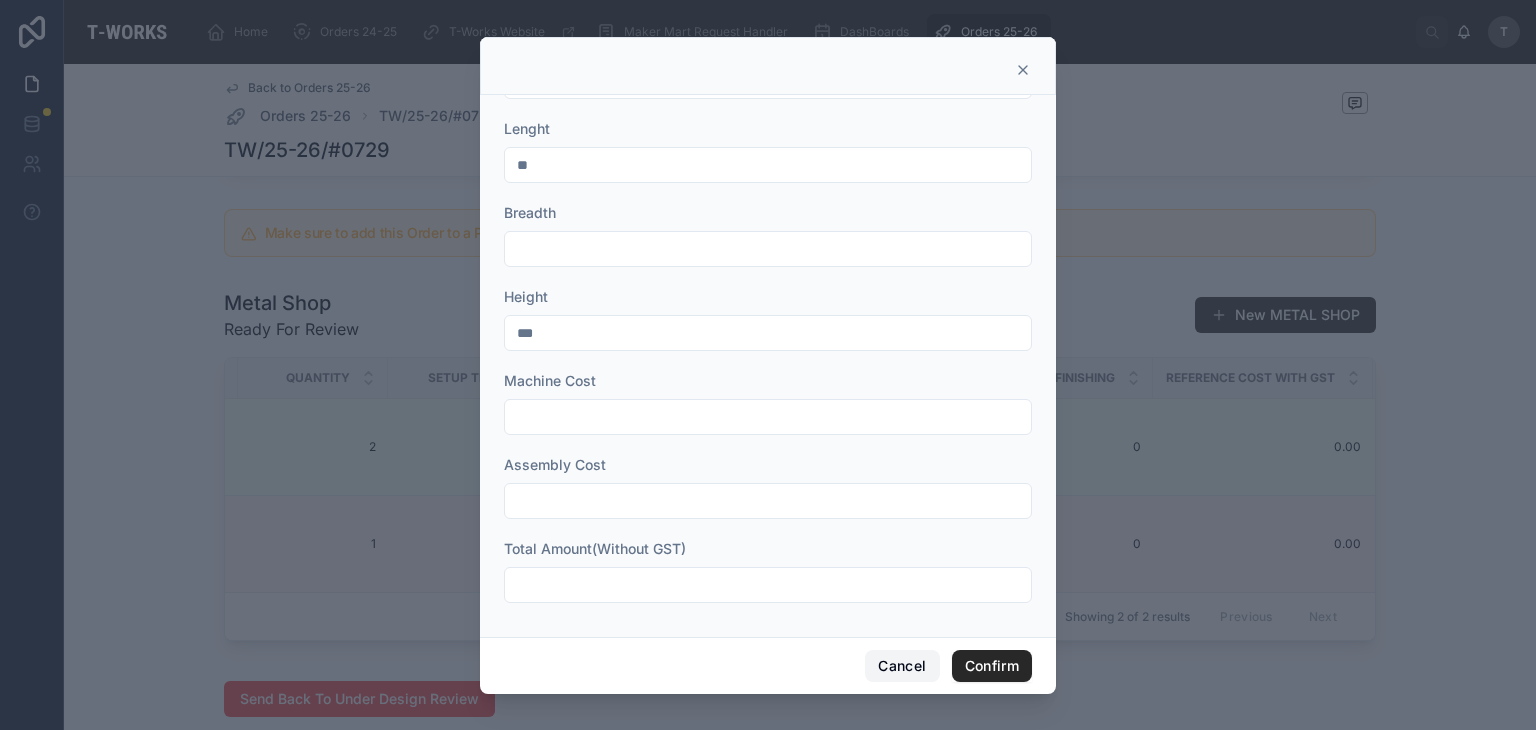 click on "Cancel" at bounding box center [902, 666] 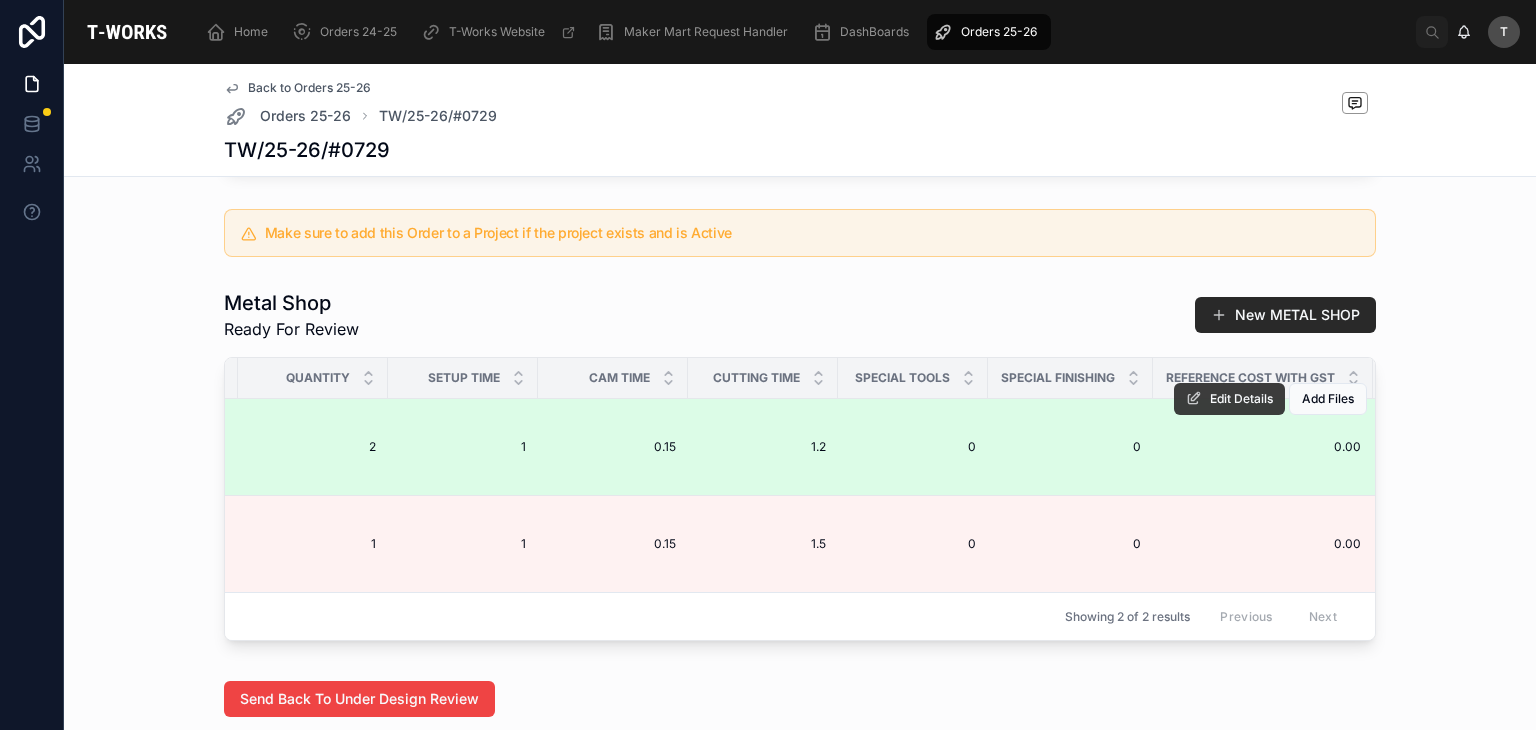 click on "Edit Details" at bounding box center [1241, 399] 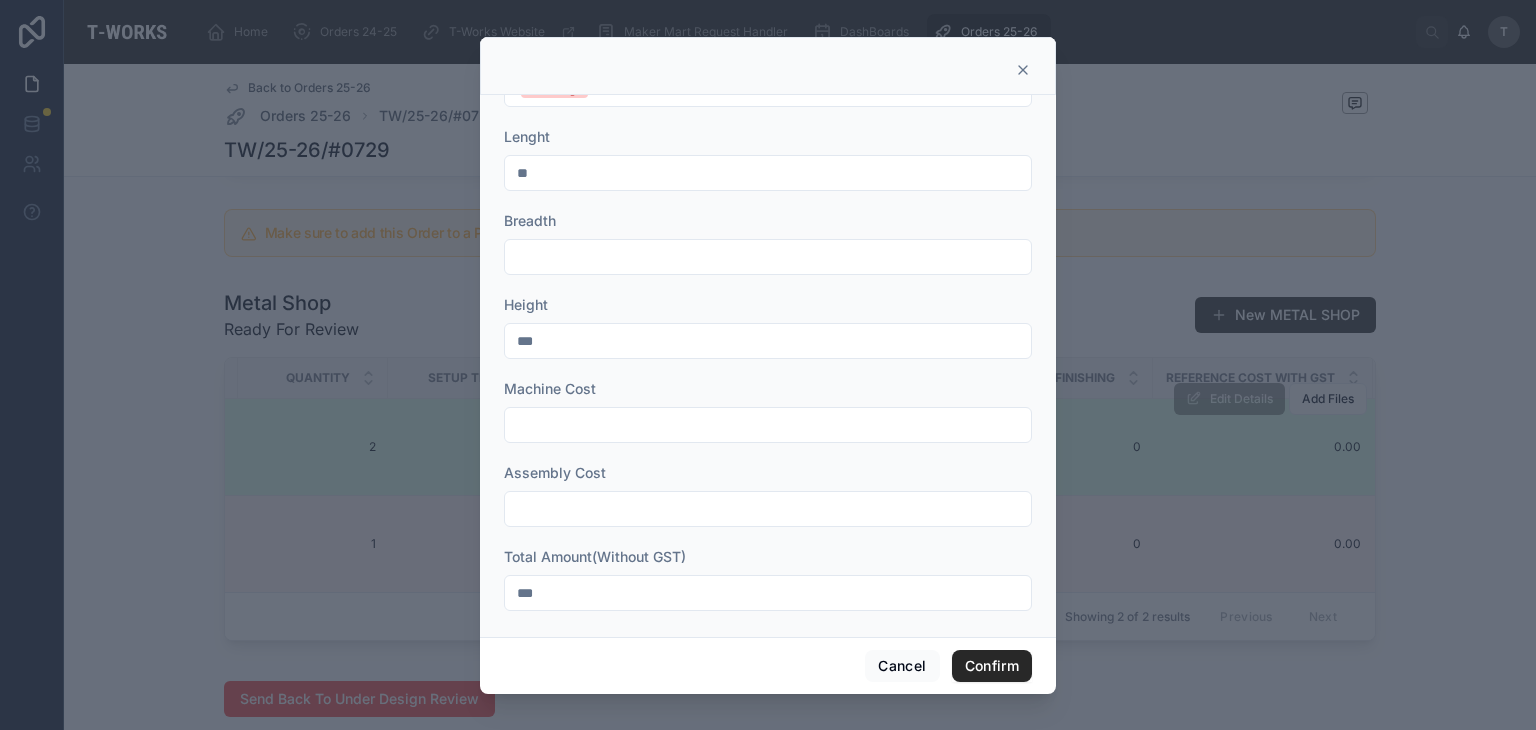 scroll, scrollTop: 744, scrollLeft: 0, axis: vertical 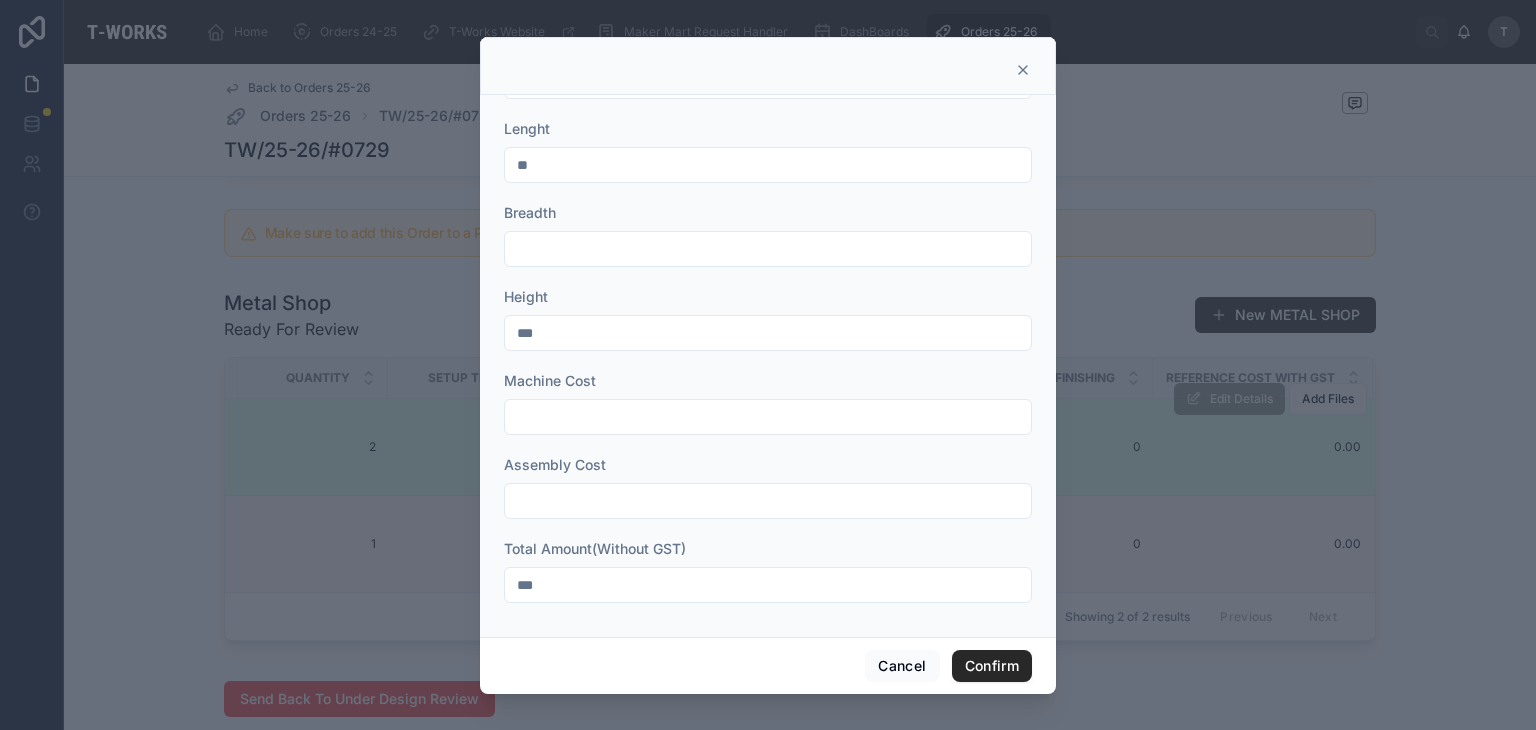 click on "***" at bounding box center [768, 585] 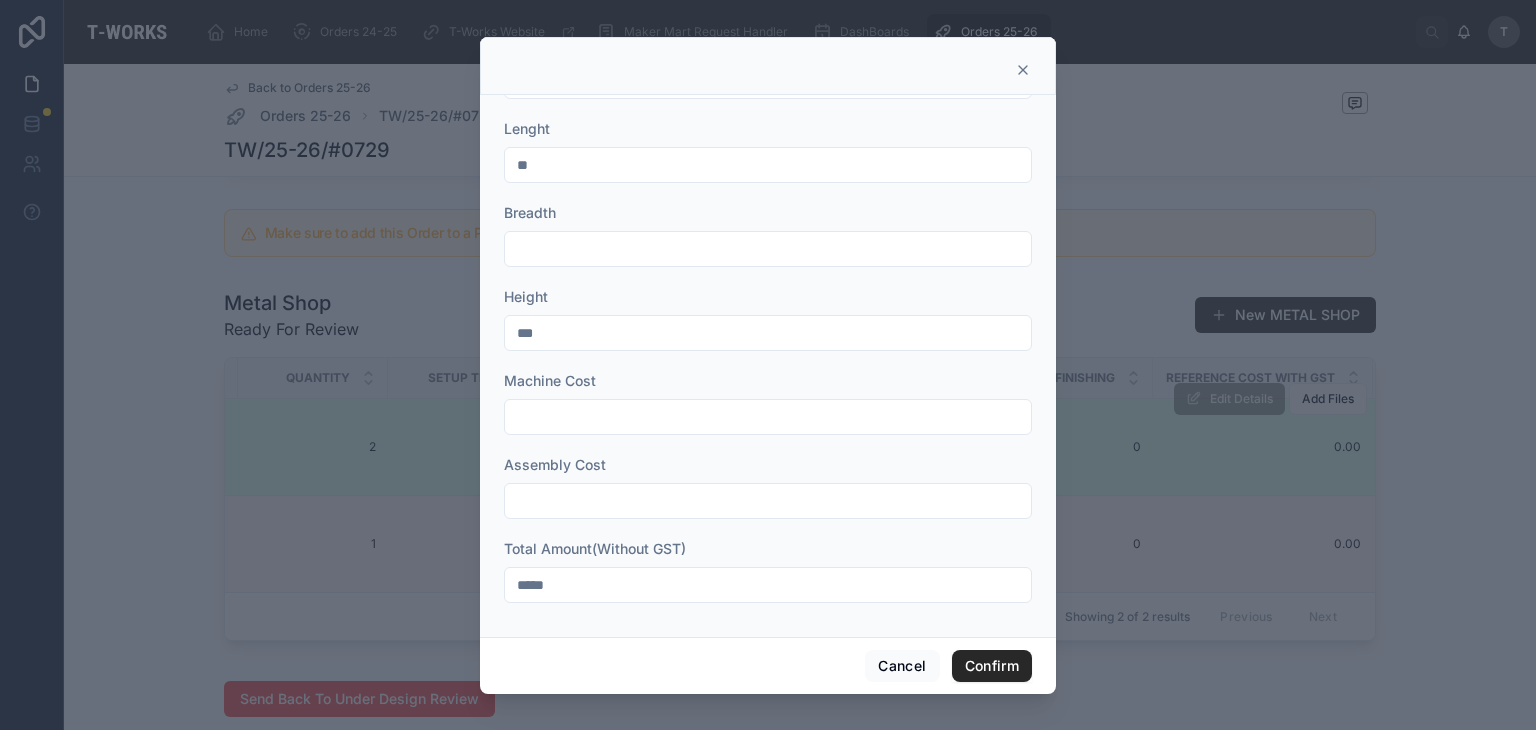 type on "*****" 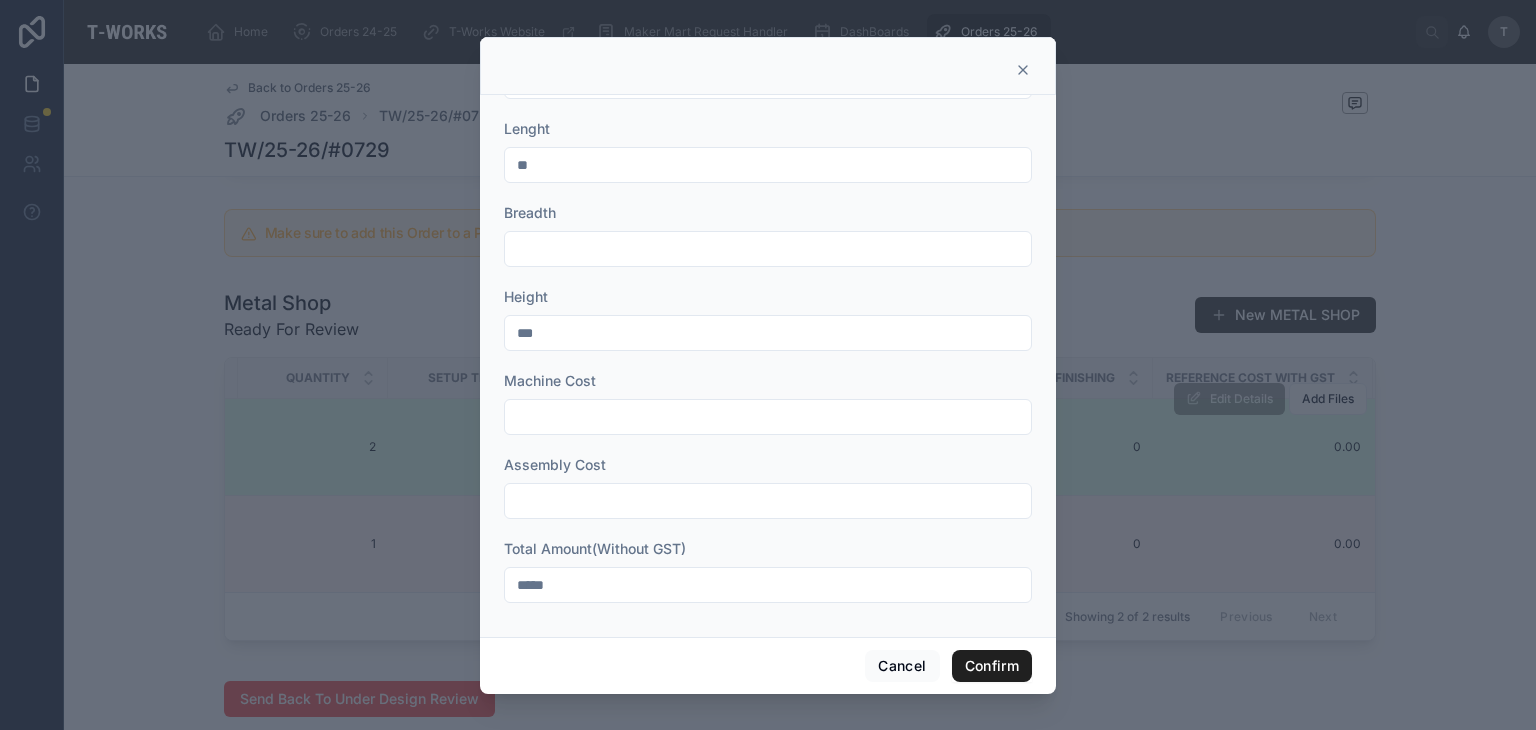 click on "Confirm" at bounding box center (992, 666) 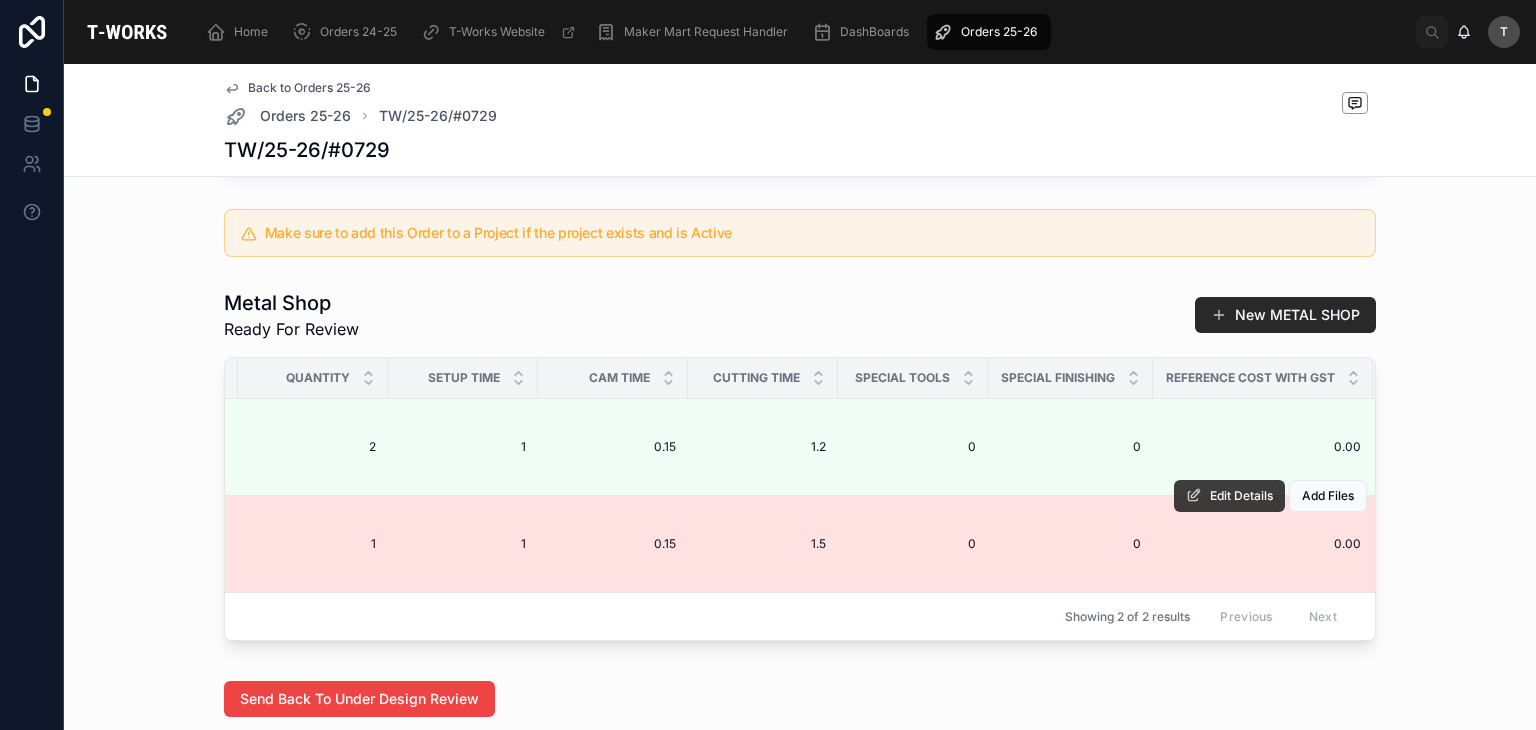 click on "Edit Details" at bounding box center (1241, 496) 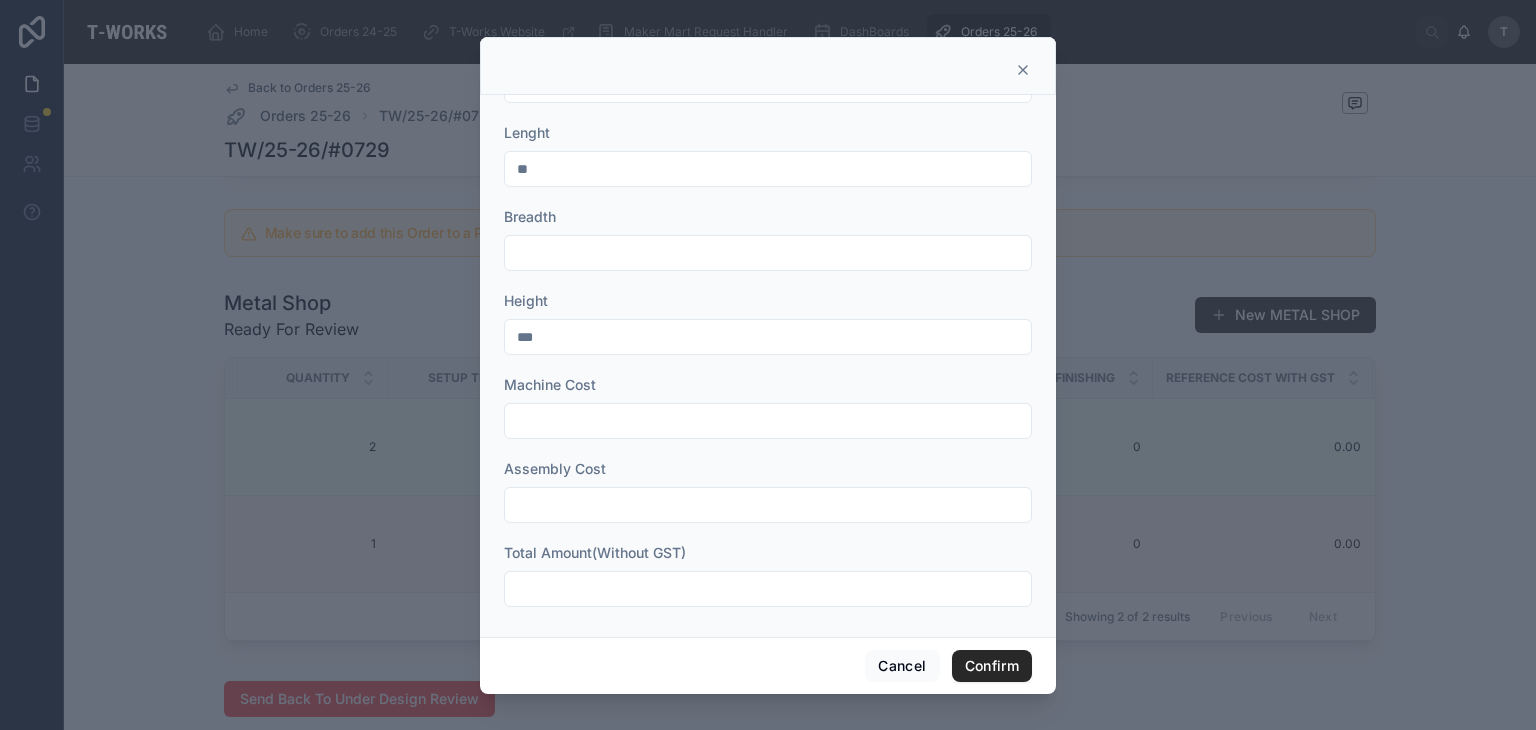 scroll, scrollTop: 744, scrollLeft: 0, axis: vertical 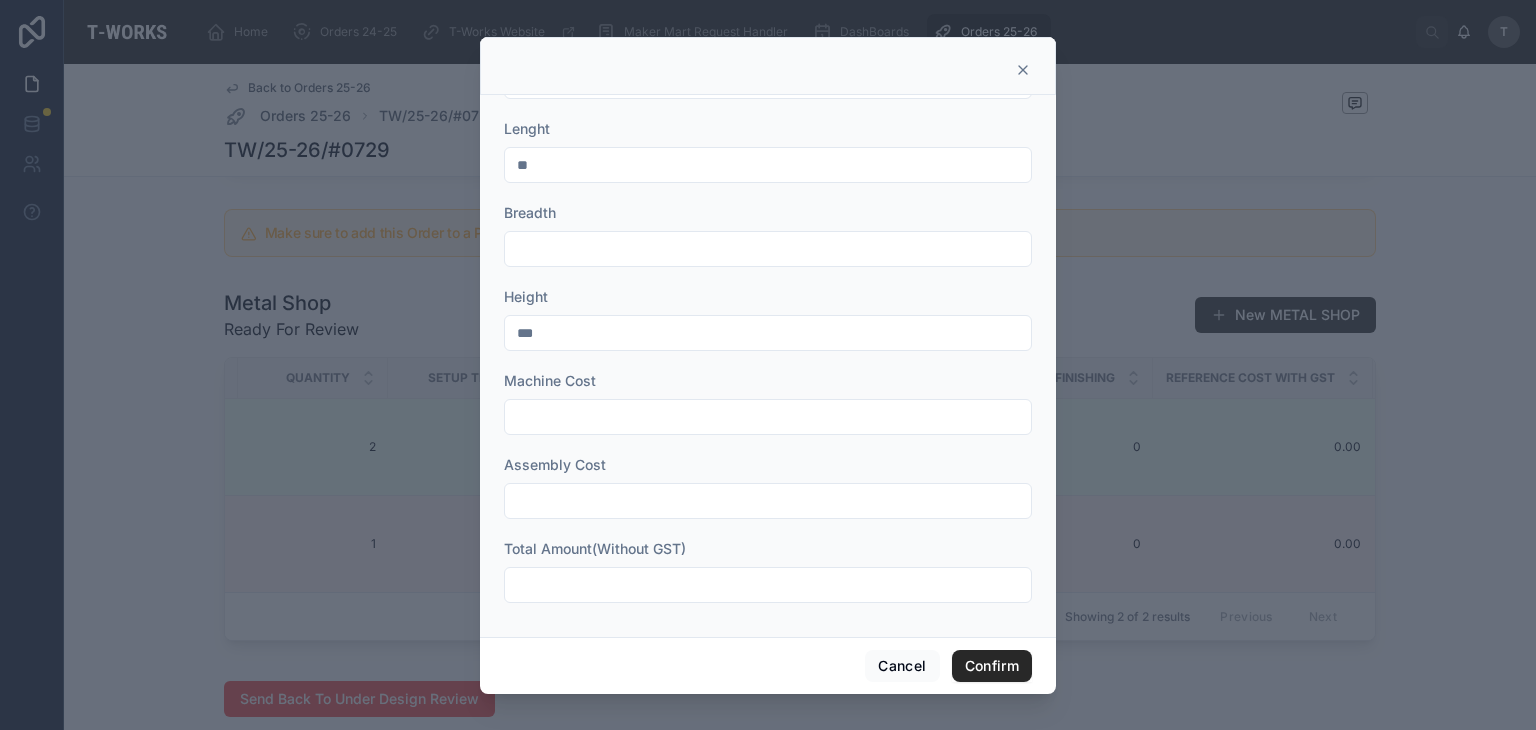 click at bounding box center [768, 585] 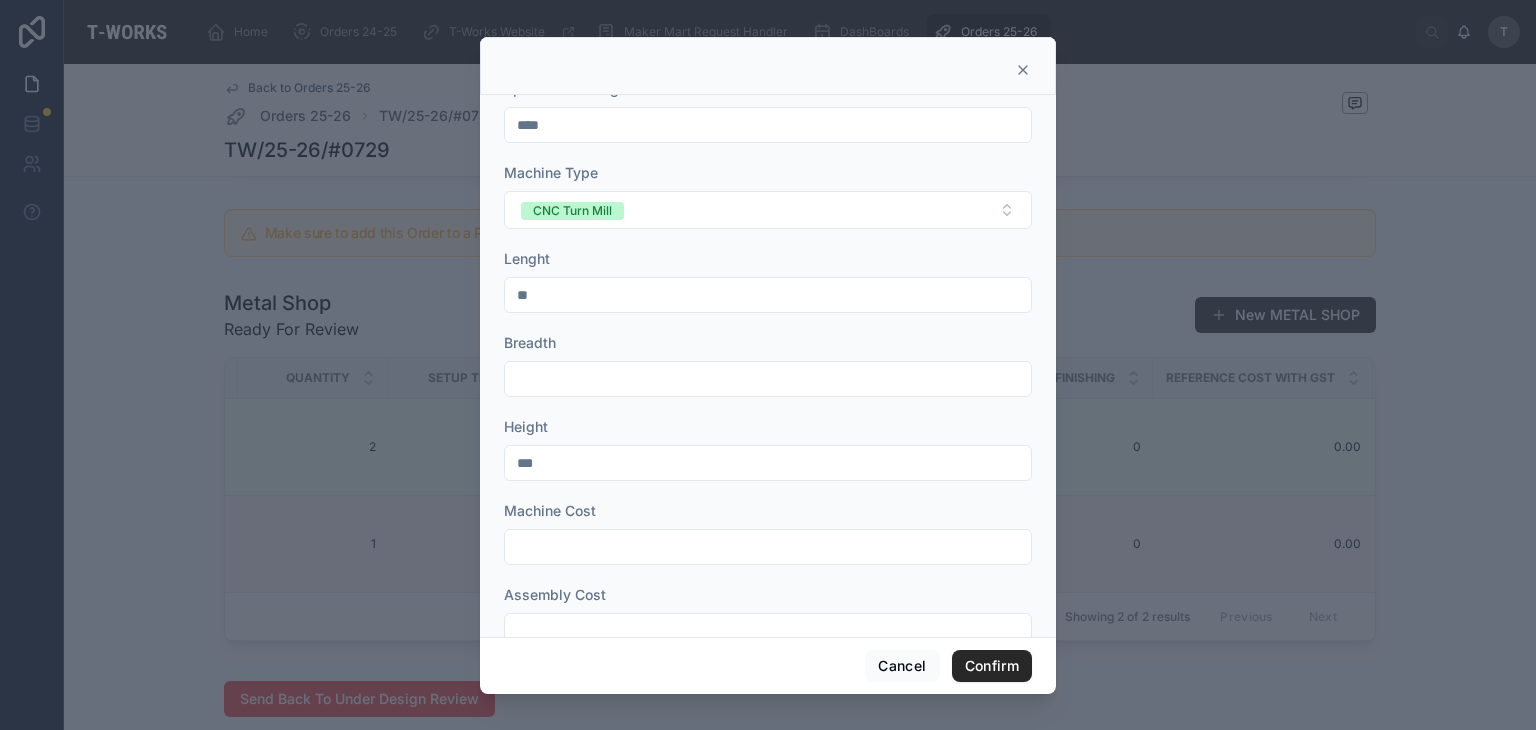 scroll, scrollTop: 544, scrollLeft: 0, axis: vertical 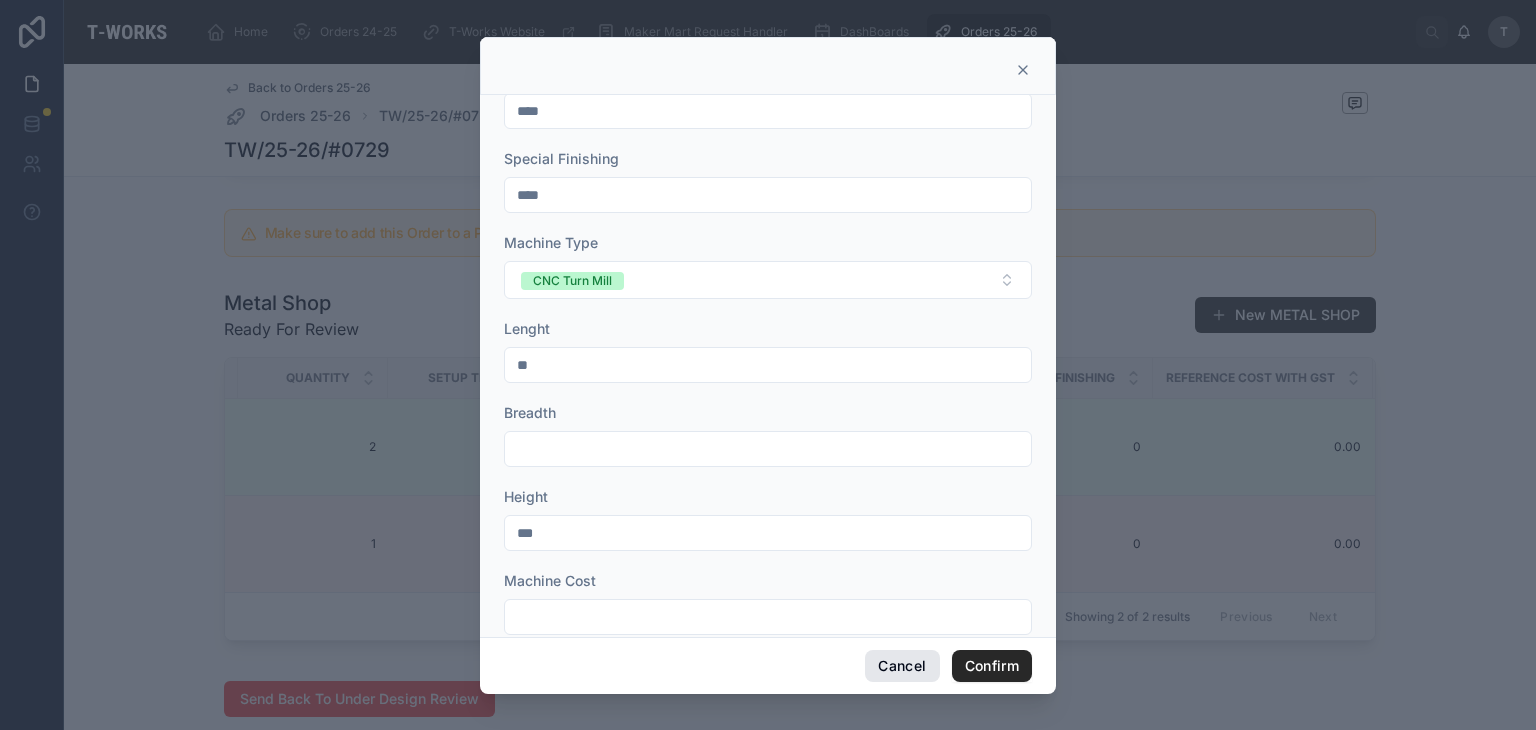 type on "*****" 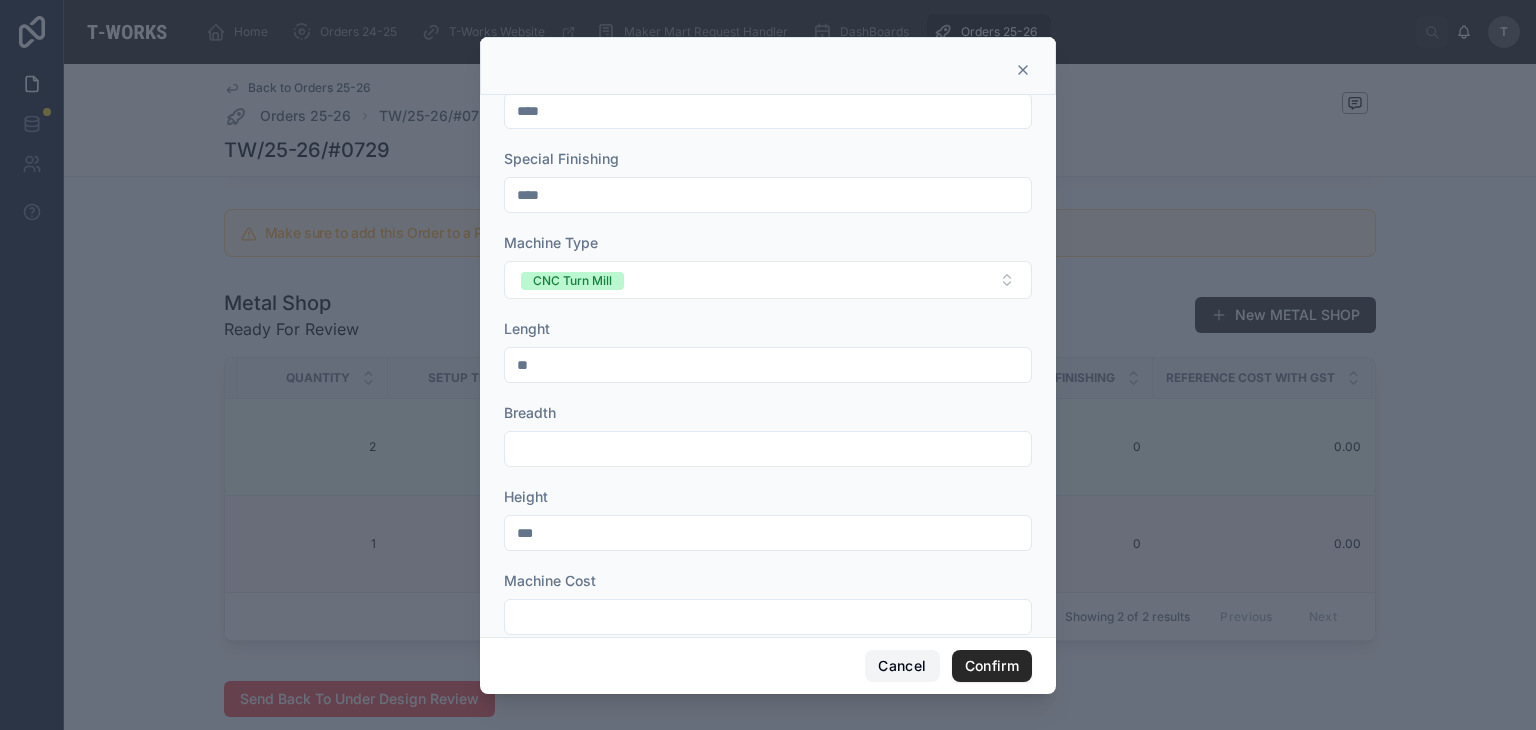 click on "Cancel" at bounding box center [902, 666] 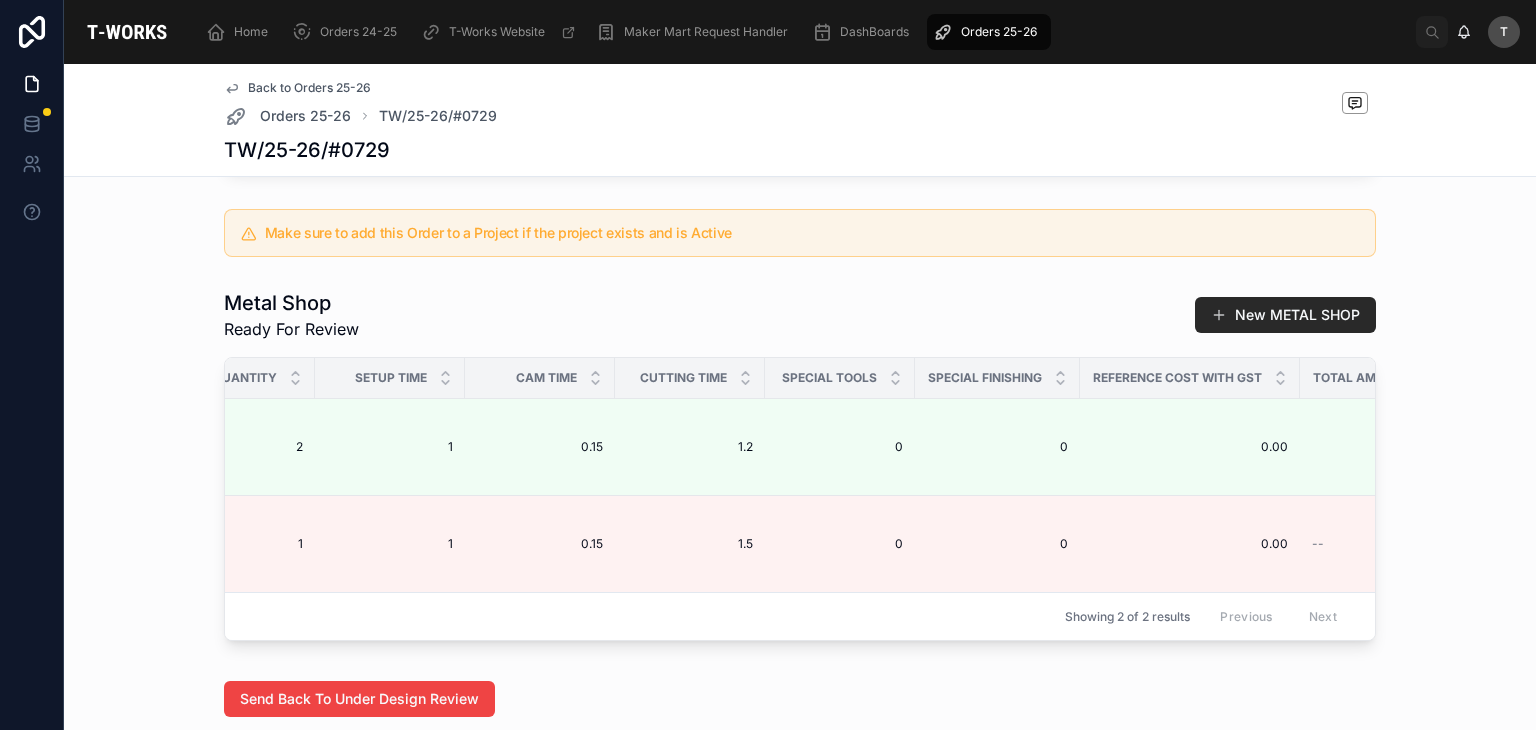 scroll, scrollTop: 0, scrollLeft: 1310, axis: horizontal 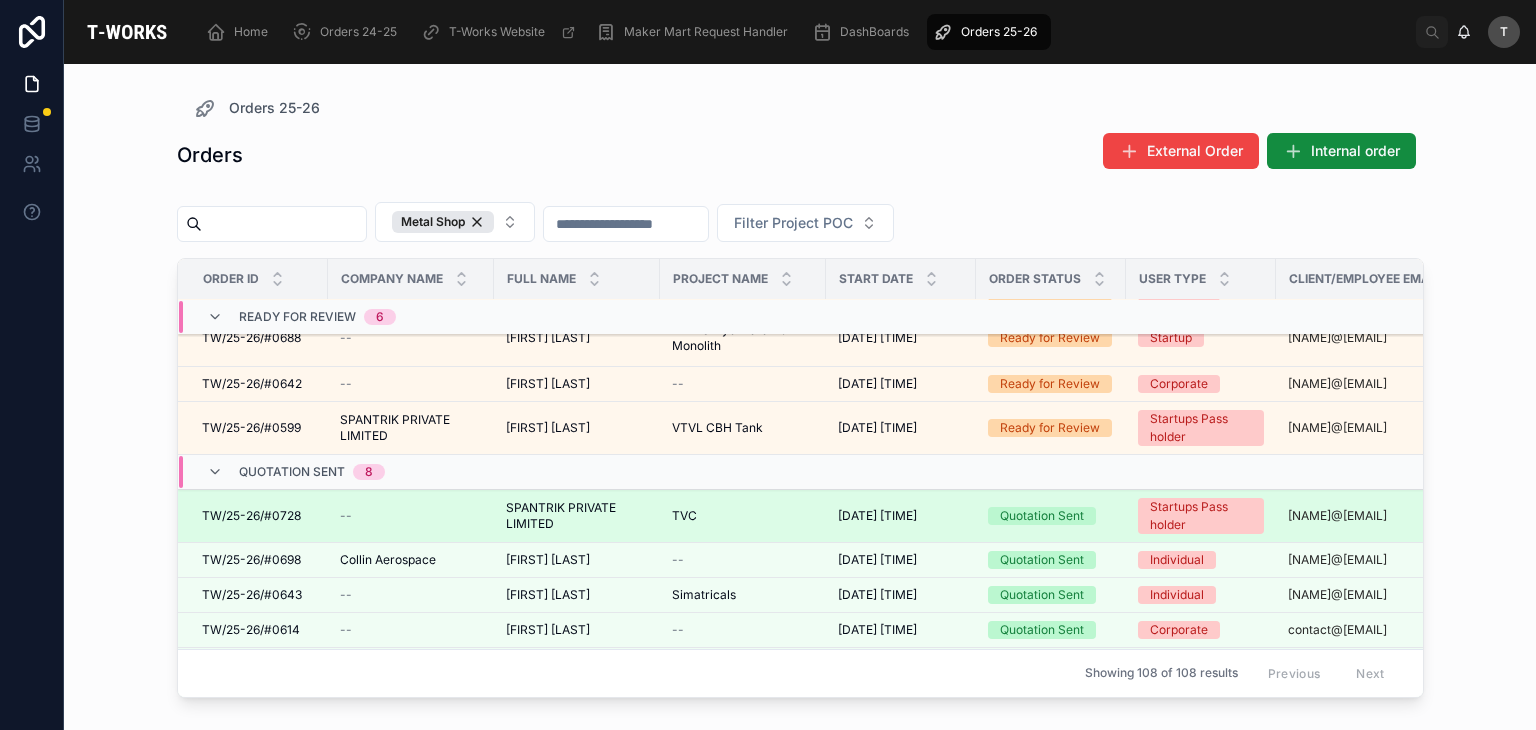 click on "TW/25-26/#0728" at bounding box center [251, 516] 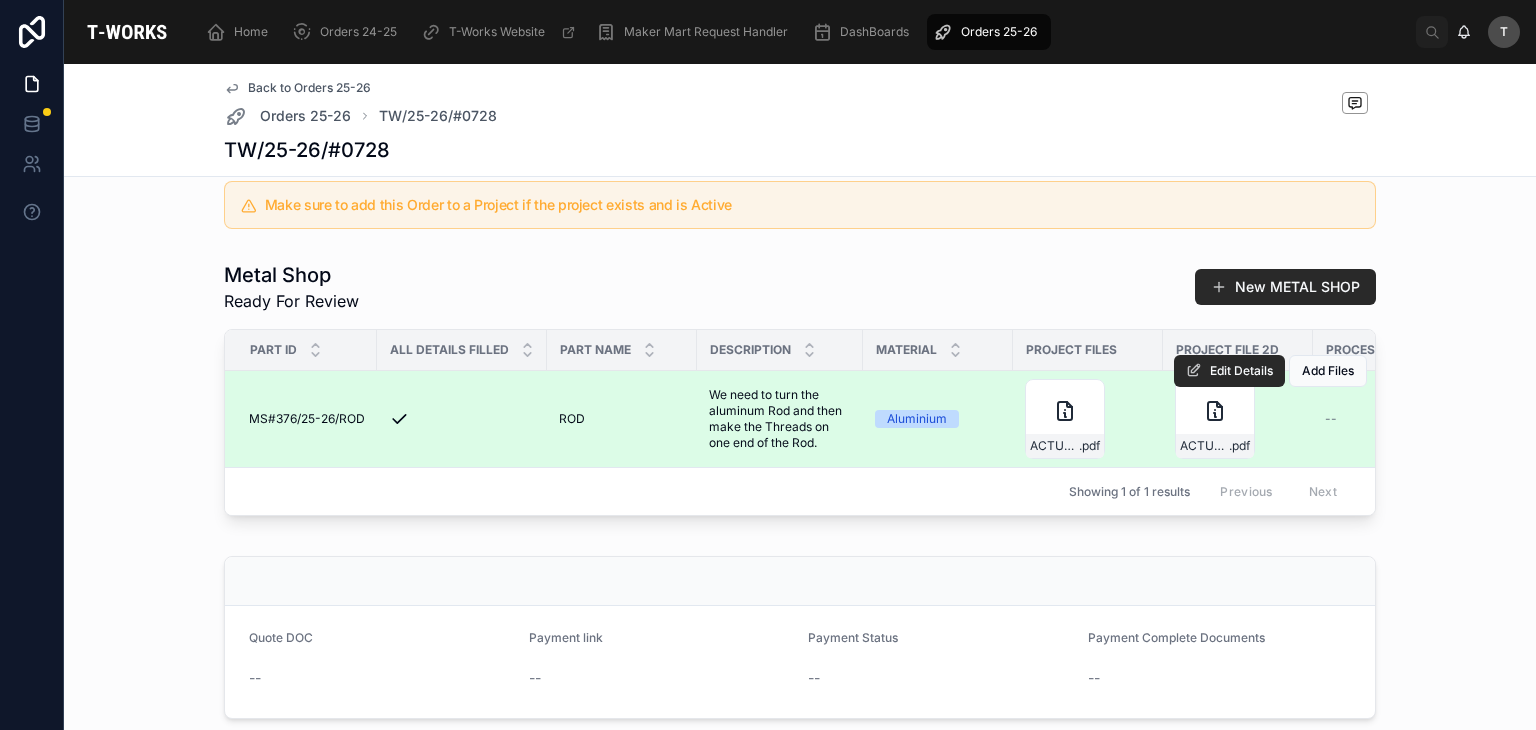 scroll, scrollTop: 700, scrollLeft: 0, axis: vertical 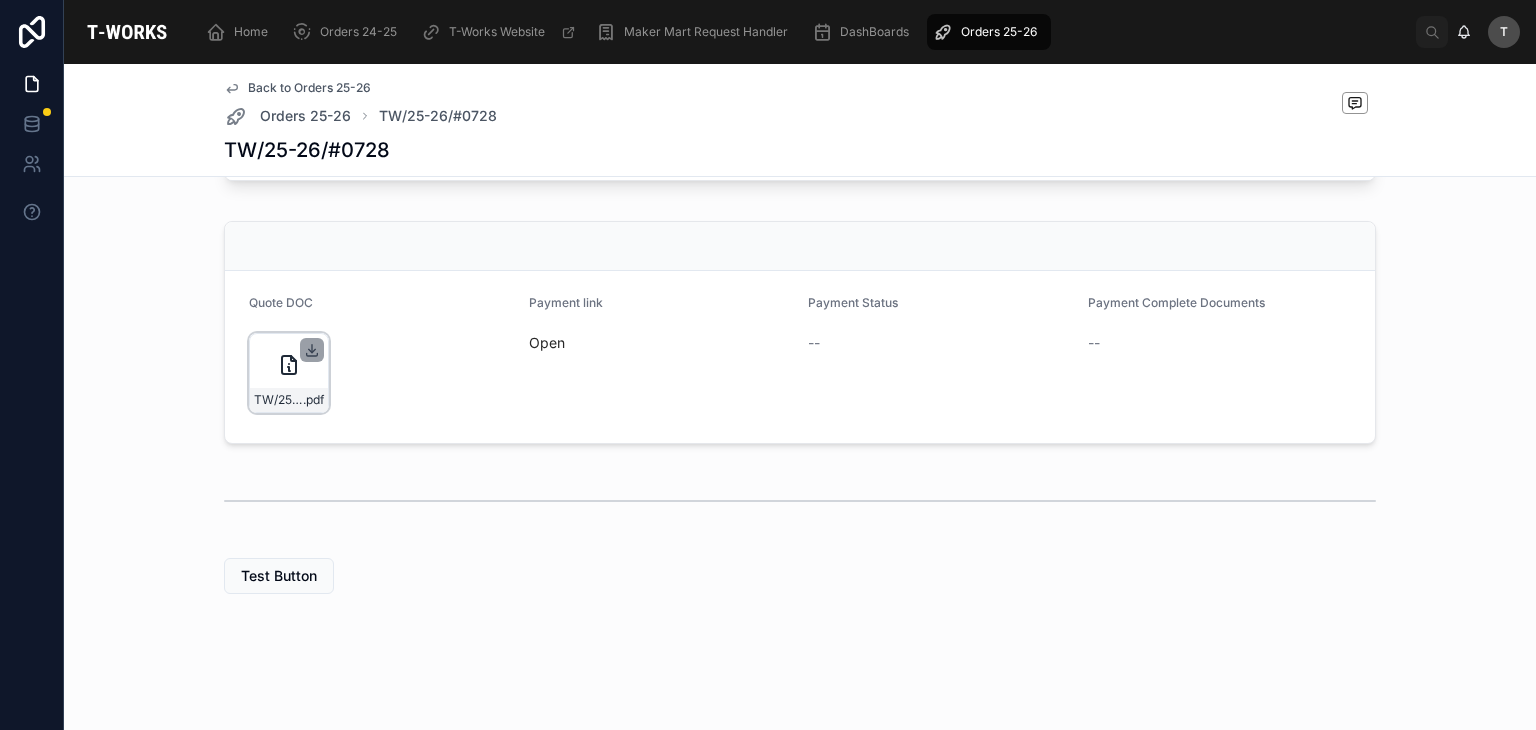 click 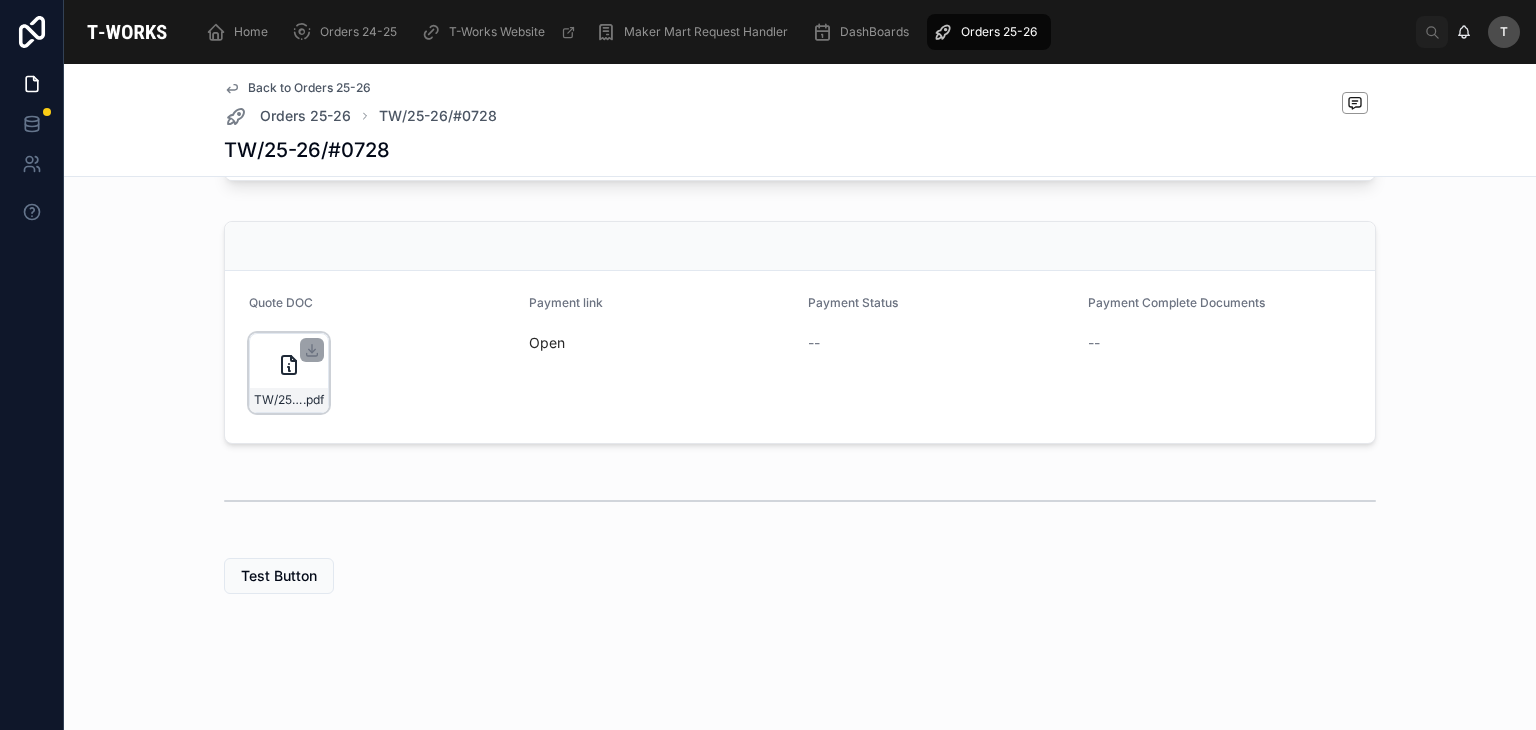 scroll, scrollTop: 0, scrollLeft: 0, axis: both 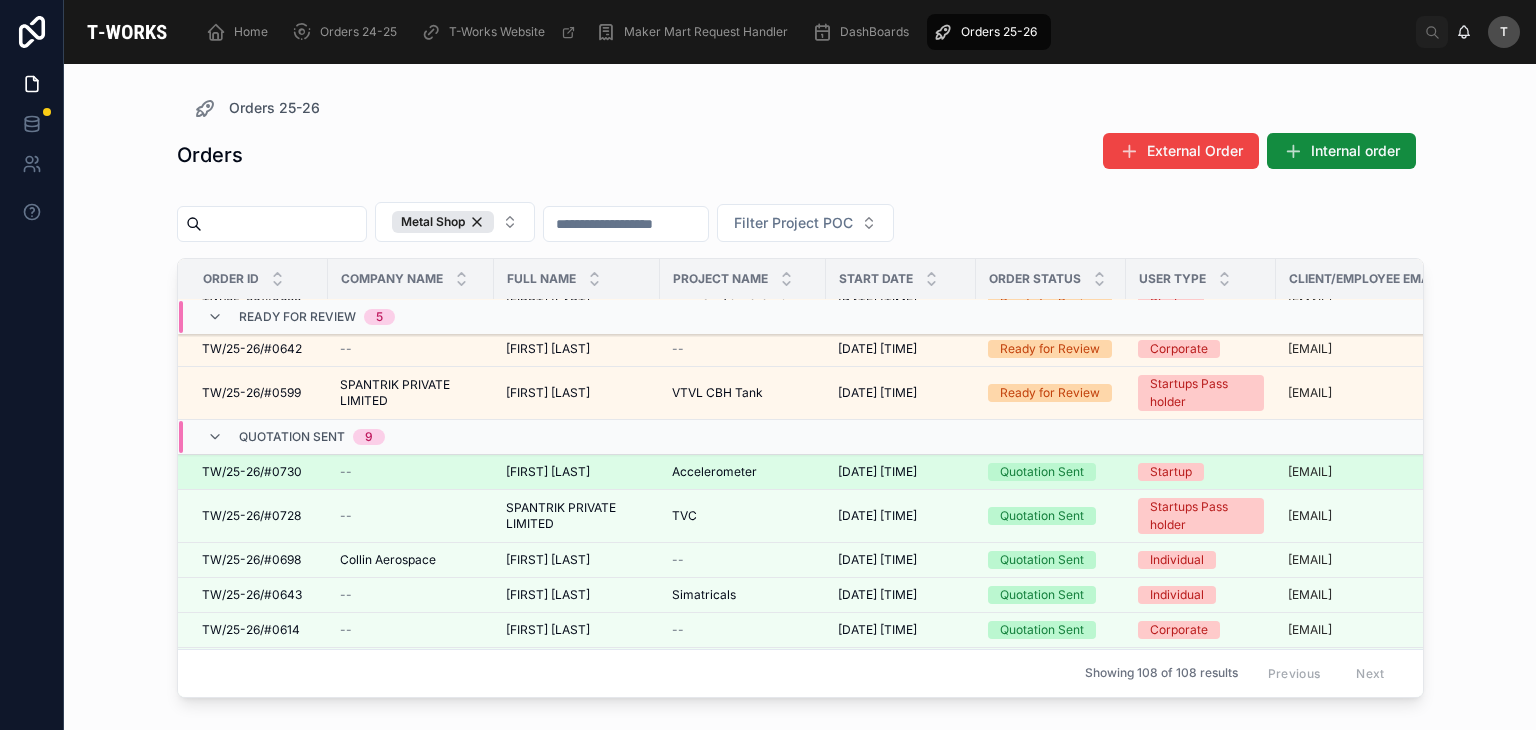 click on "TW/25-26/#0730" at bounding box center [252, 472] 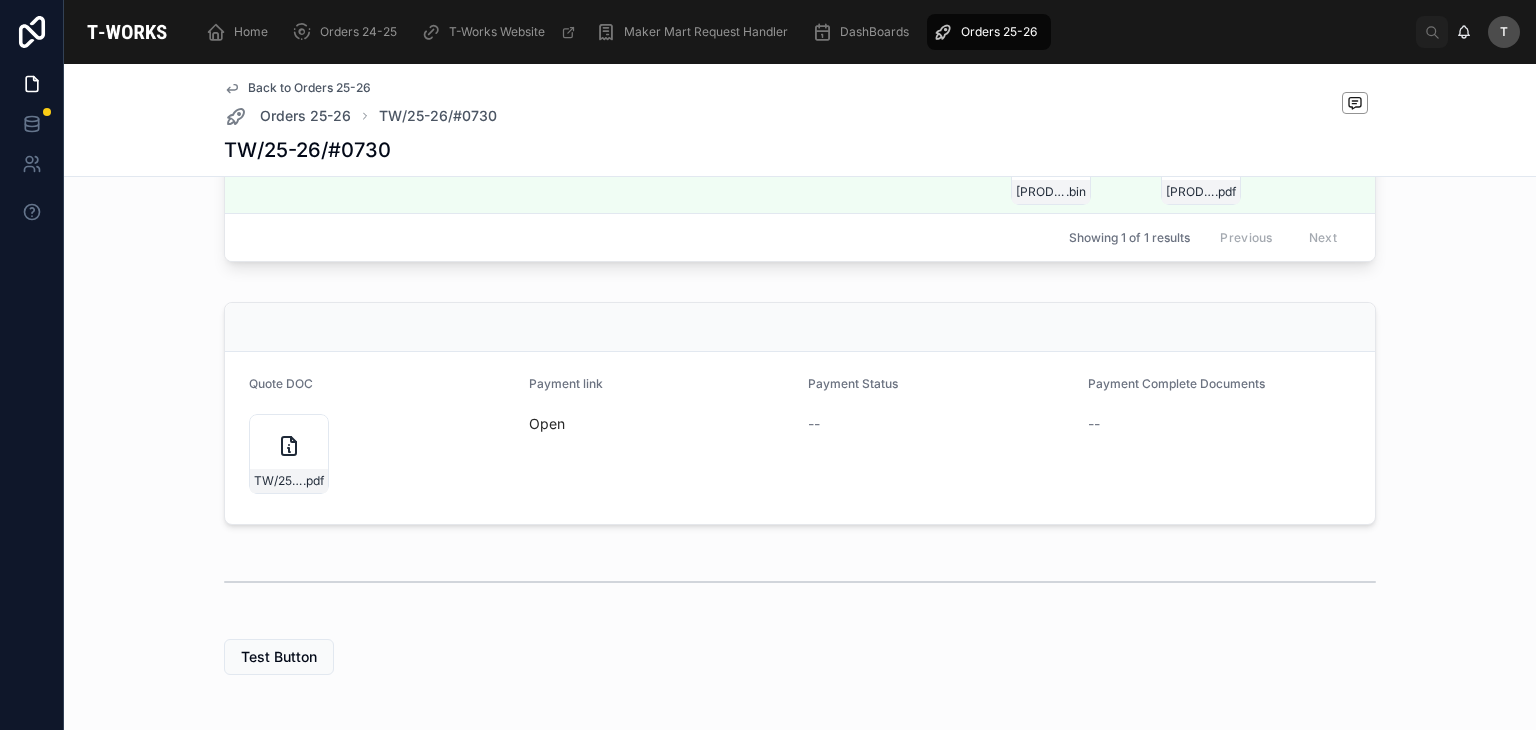 scroll, scrollTop: 700, scrollLeft: 0, axis: vertical 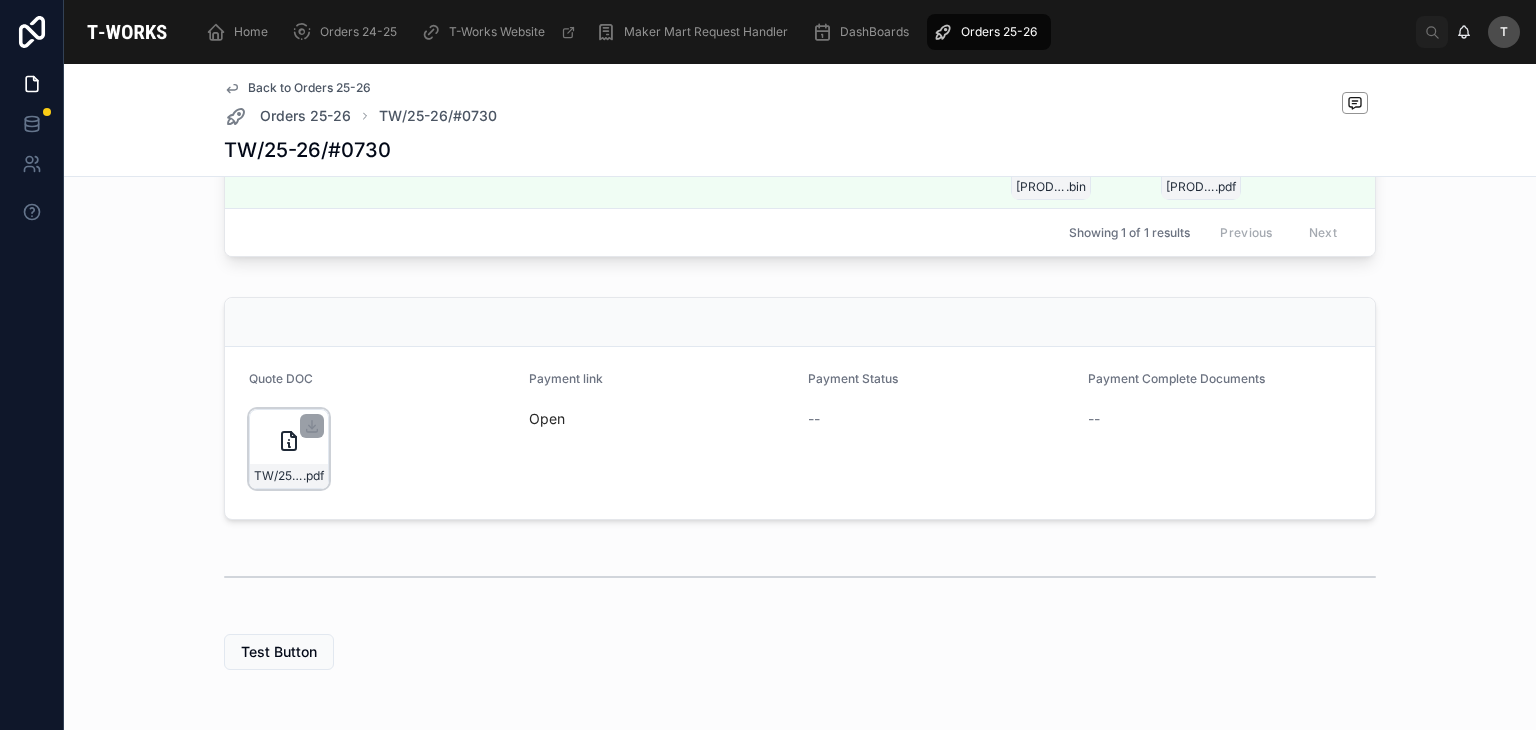 click on "TW/25-26/#0730 .pdf" at bounding box center (289, 449) 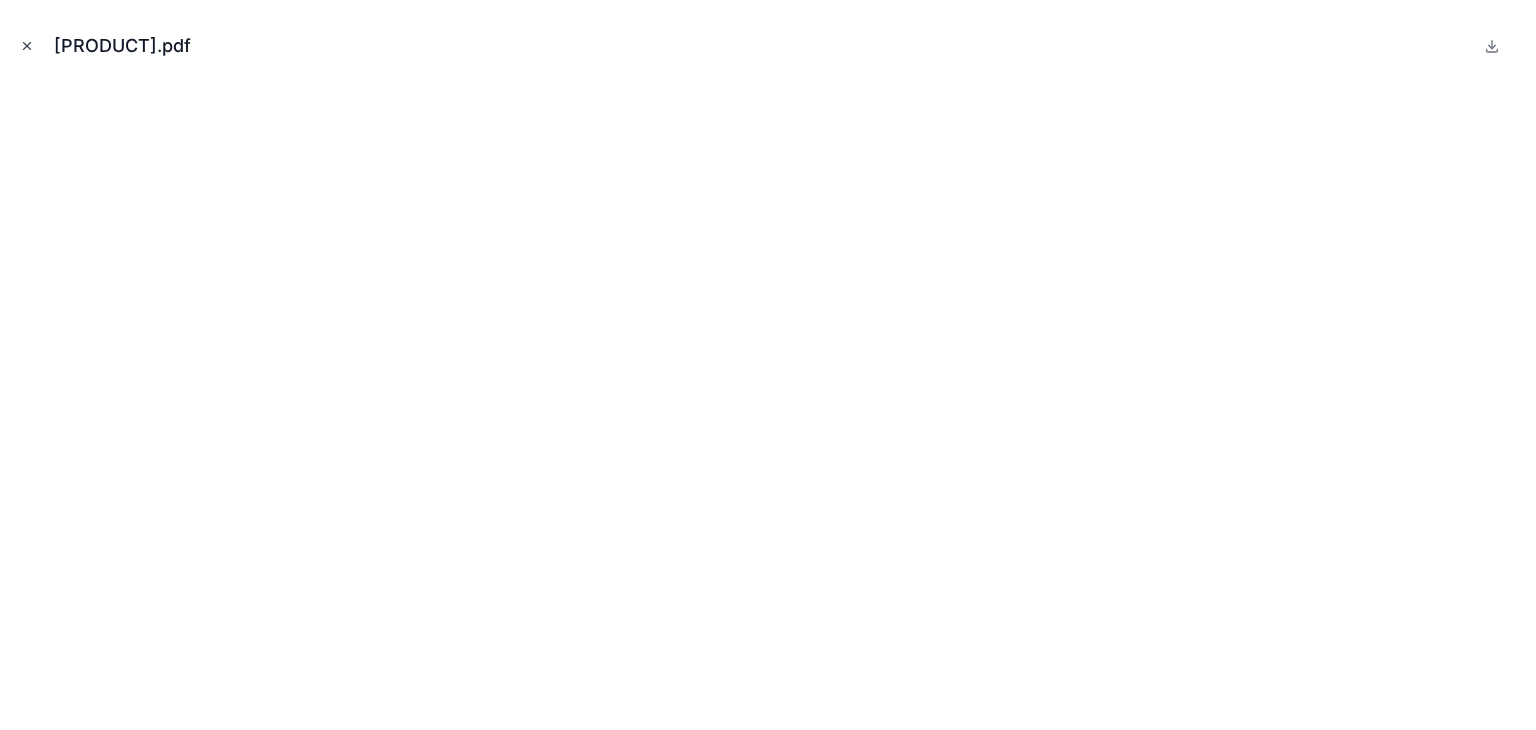 click at bounding box center (27, 46) 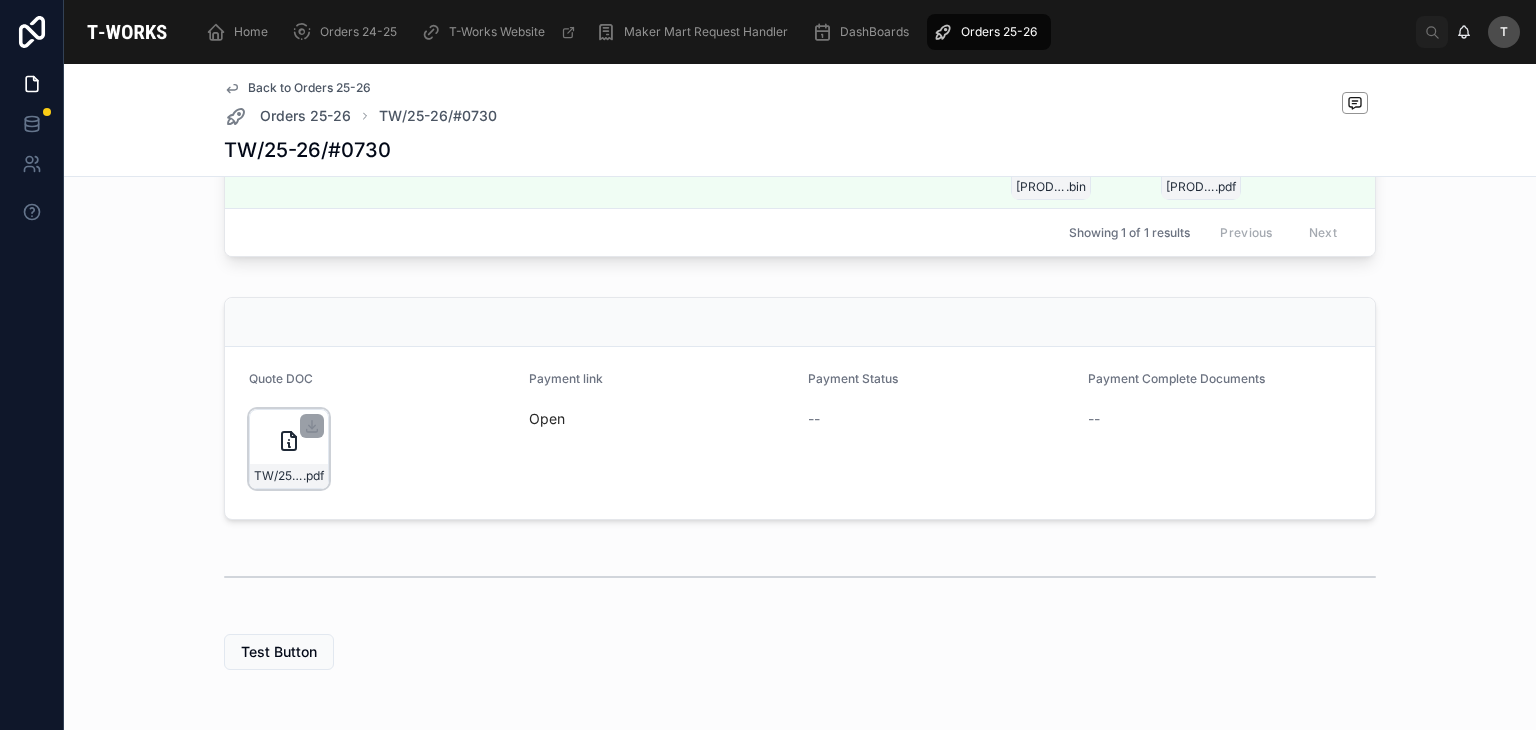 drag, startPoint x: 306, startPoint y: 453, endPoint x: 317, endPoint y: 465, distance: 16.27882 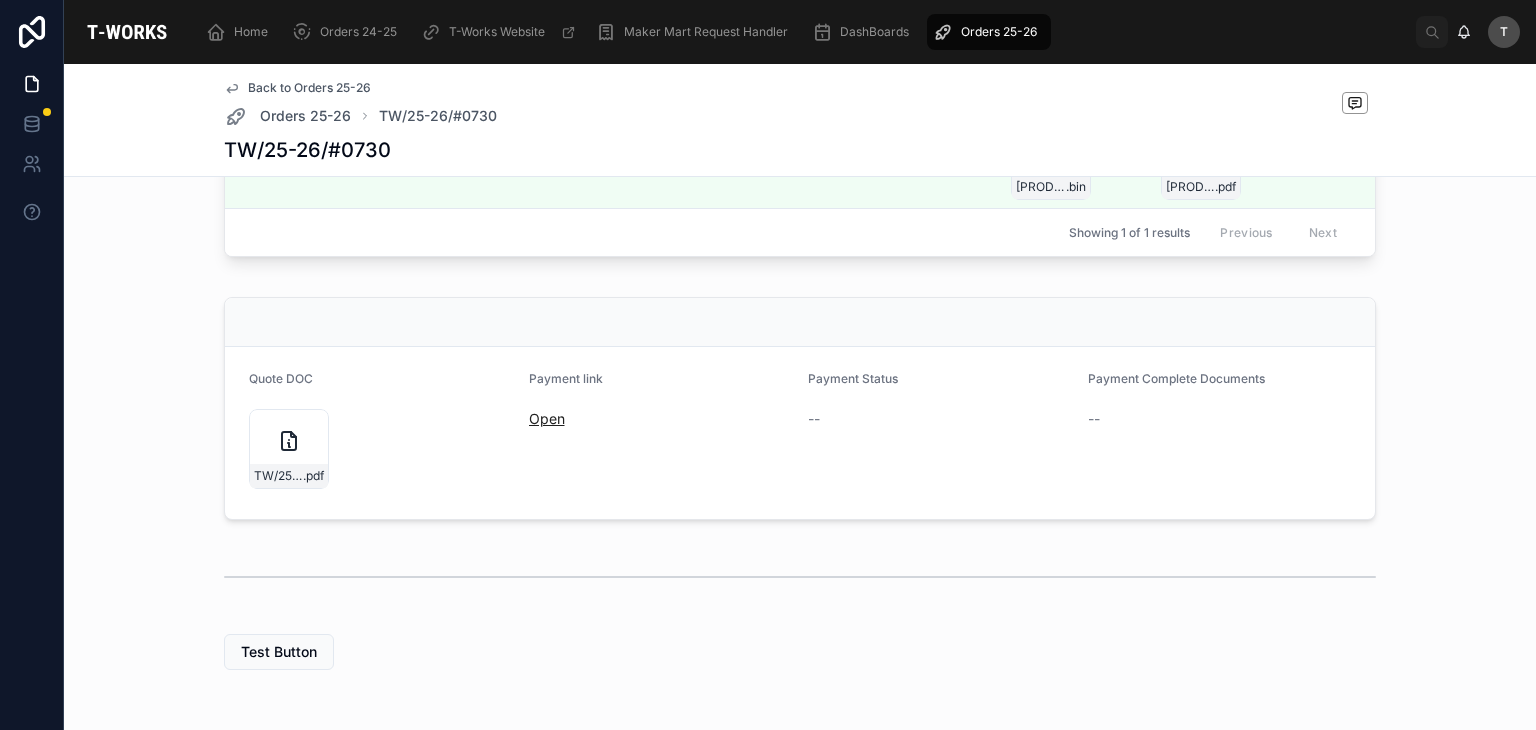 click on "Open" at bounding box center [547, 418] 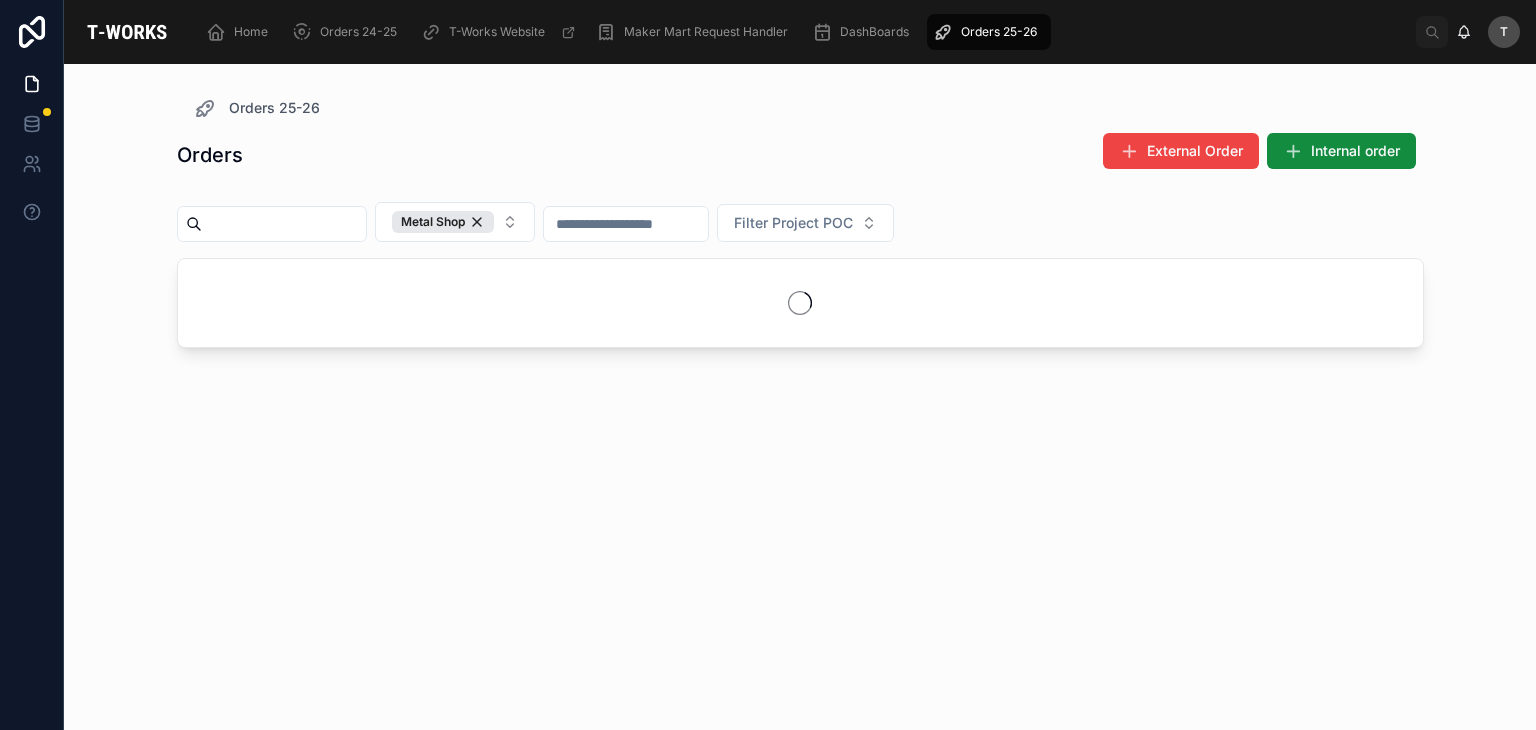 scroll, scrollTop: 0, scrollLeft: 0, axis: both 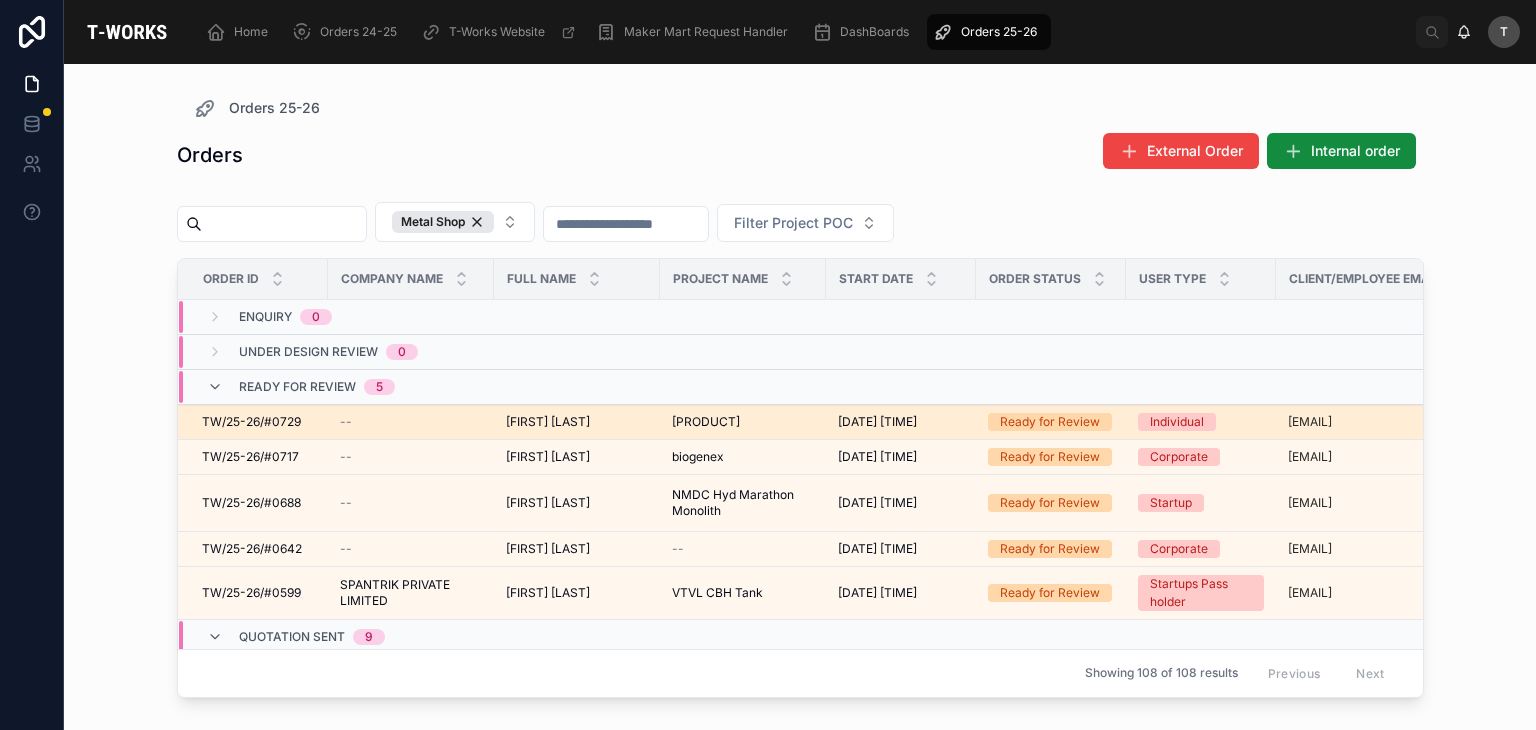 click on "TW/25-26/#0729 TW/25-26/#0729" at bounding box center (253, 422) 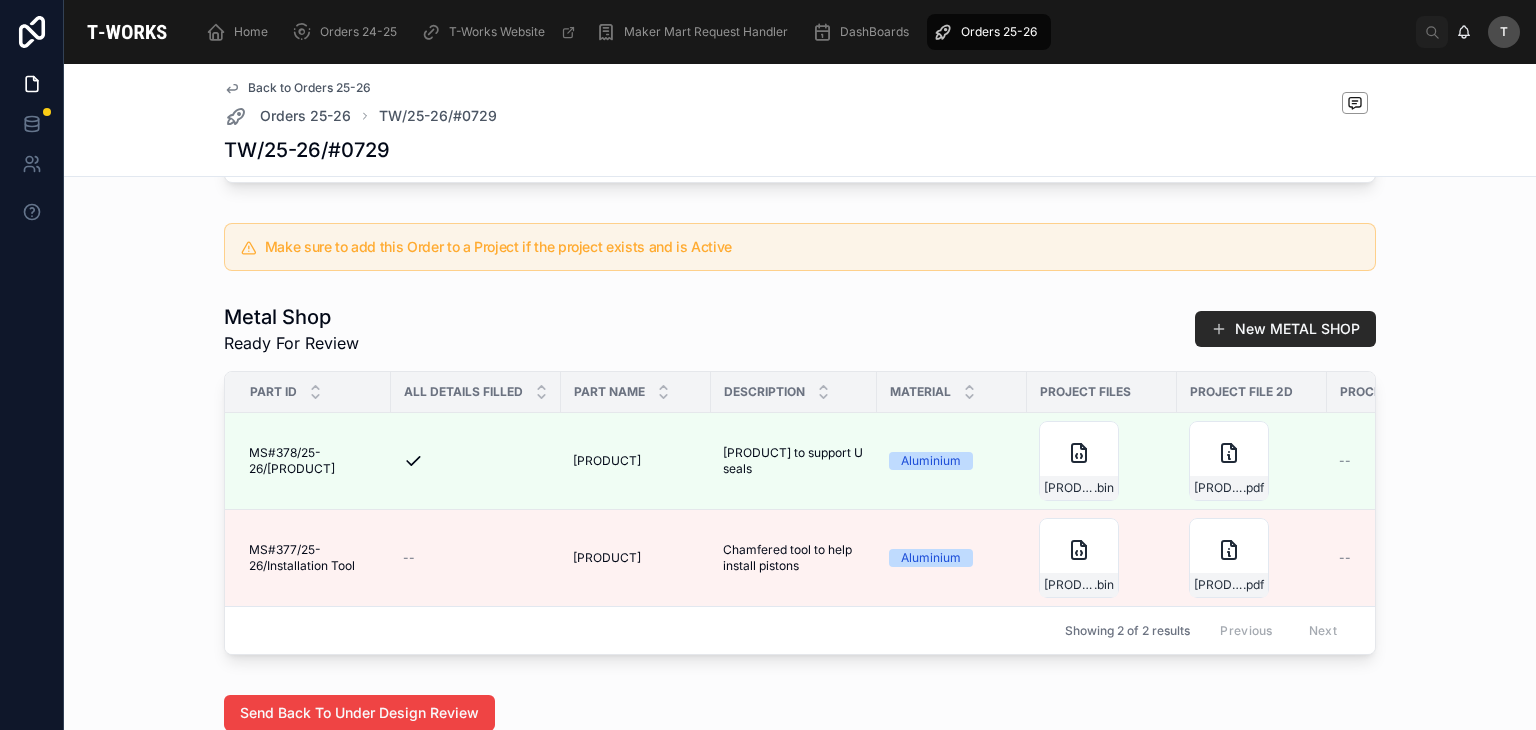 scroll, scrollTop: 900, scrollLeft: 0, axis: vertical 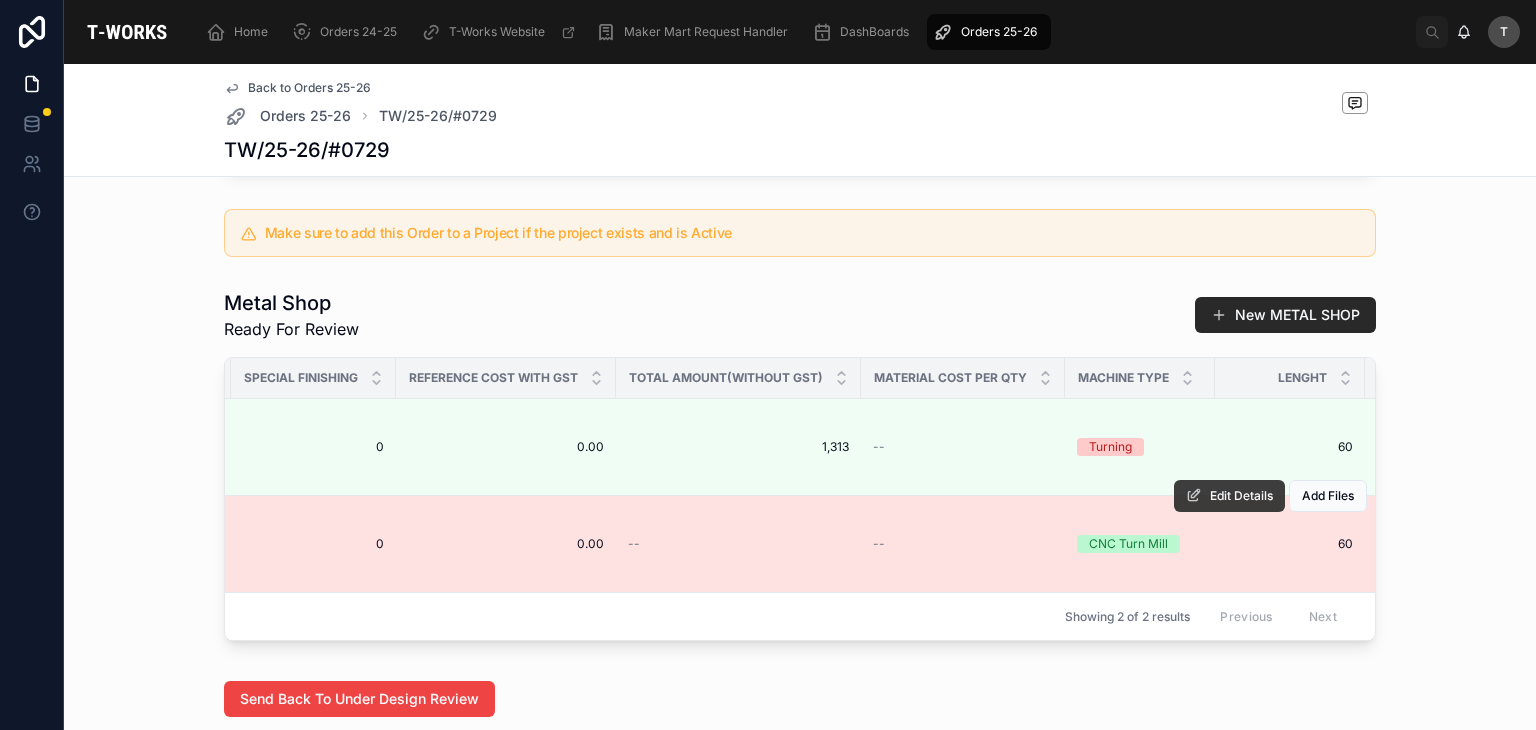click on "Edit Details" at bounding box center [1241, 496] 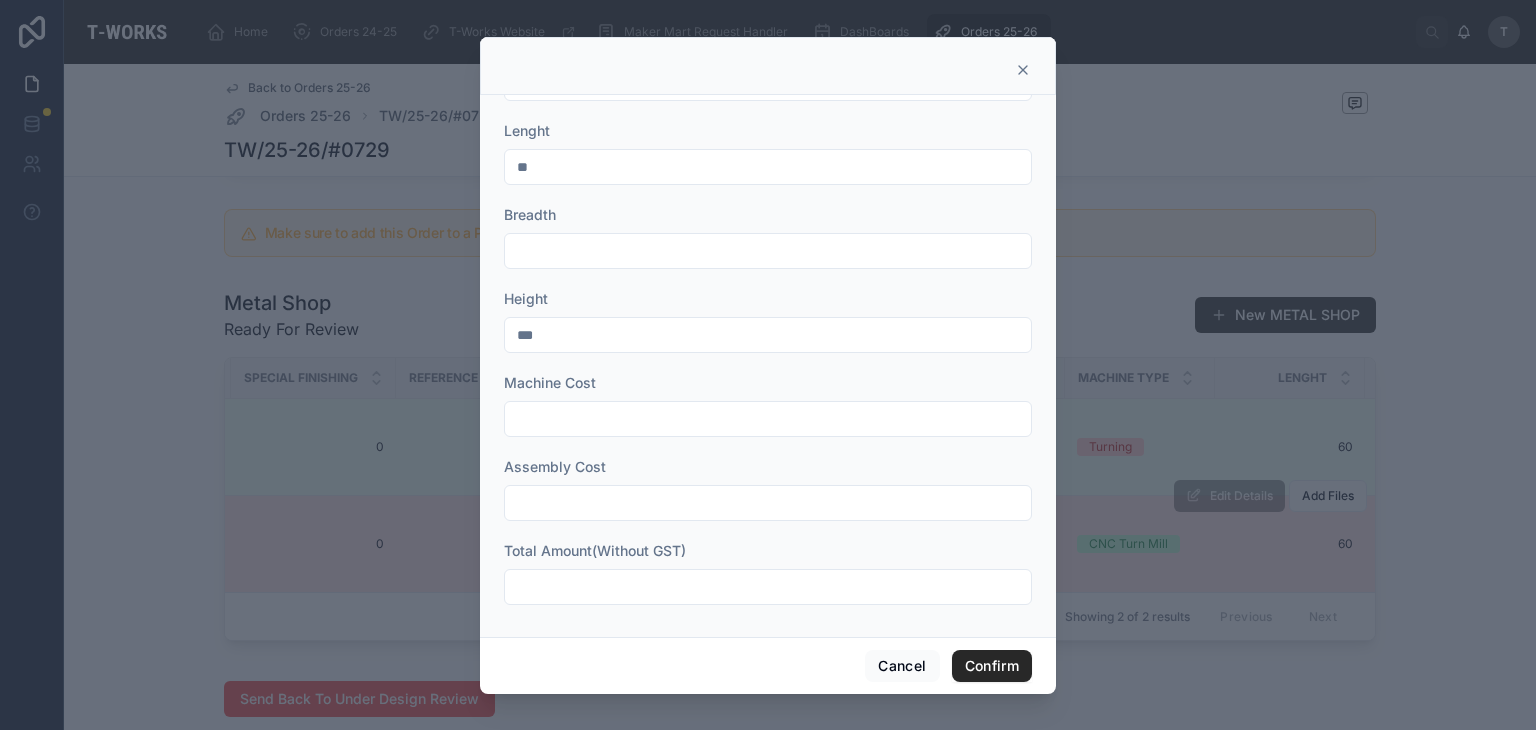 scroll, scrollTop: 744, scrollLeft: 0, axis: vertical 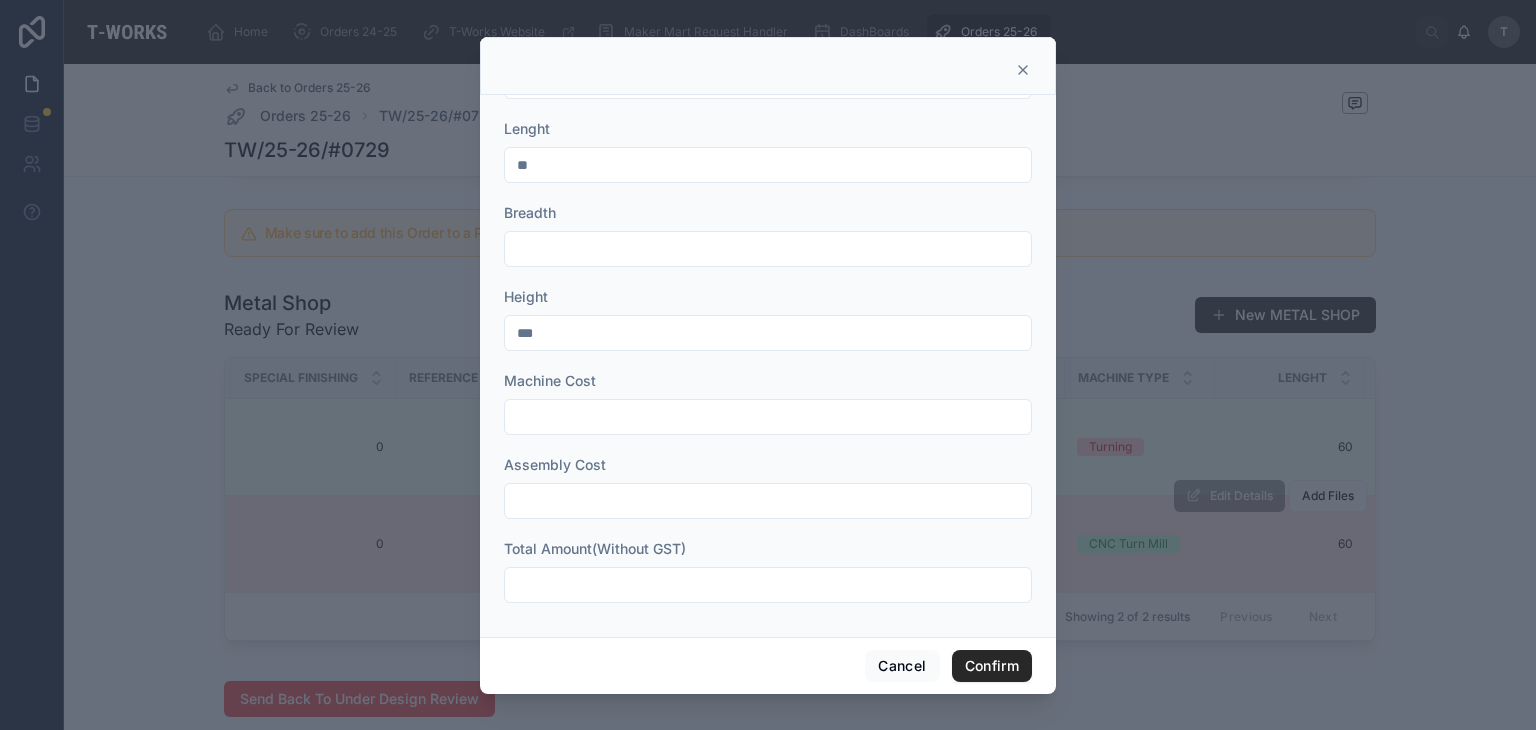 click at bounding box center (768, 585) 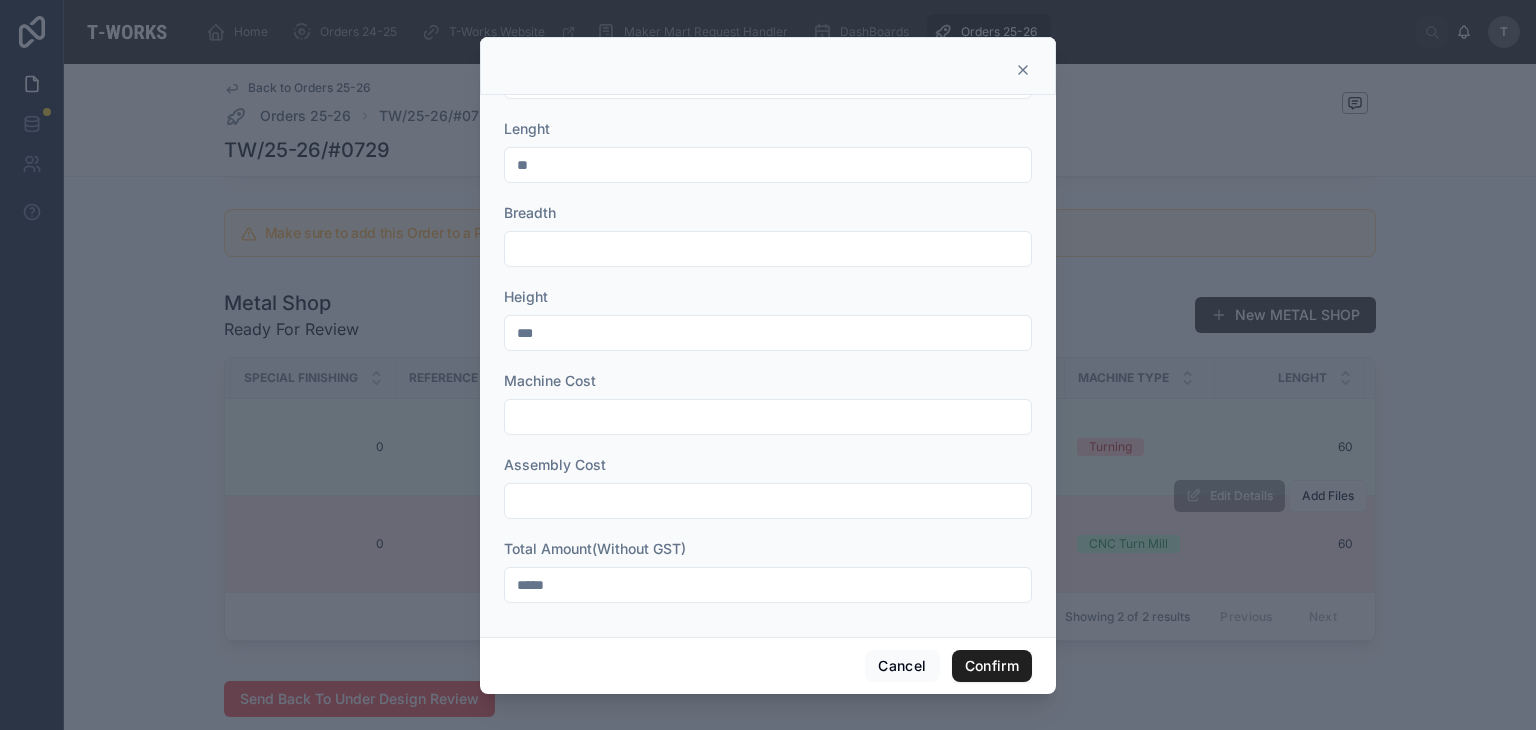 type on "*****" 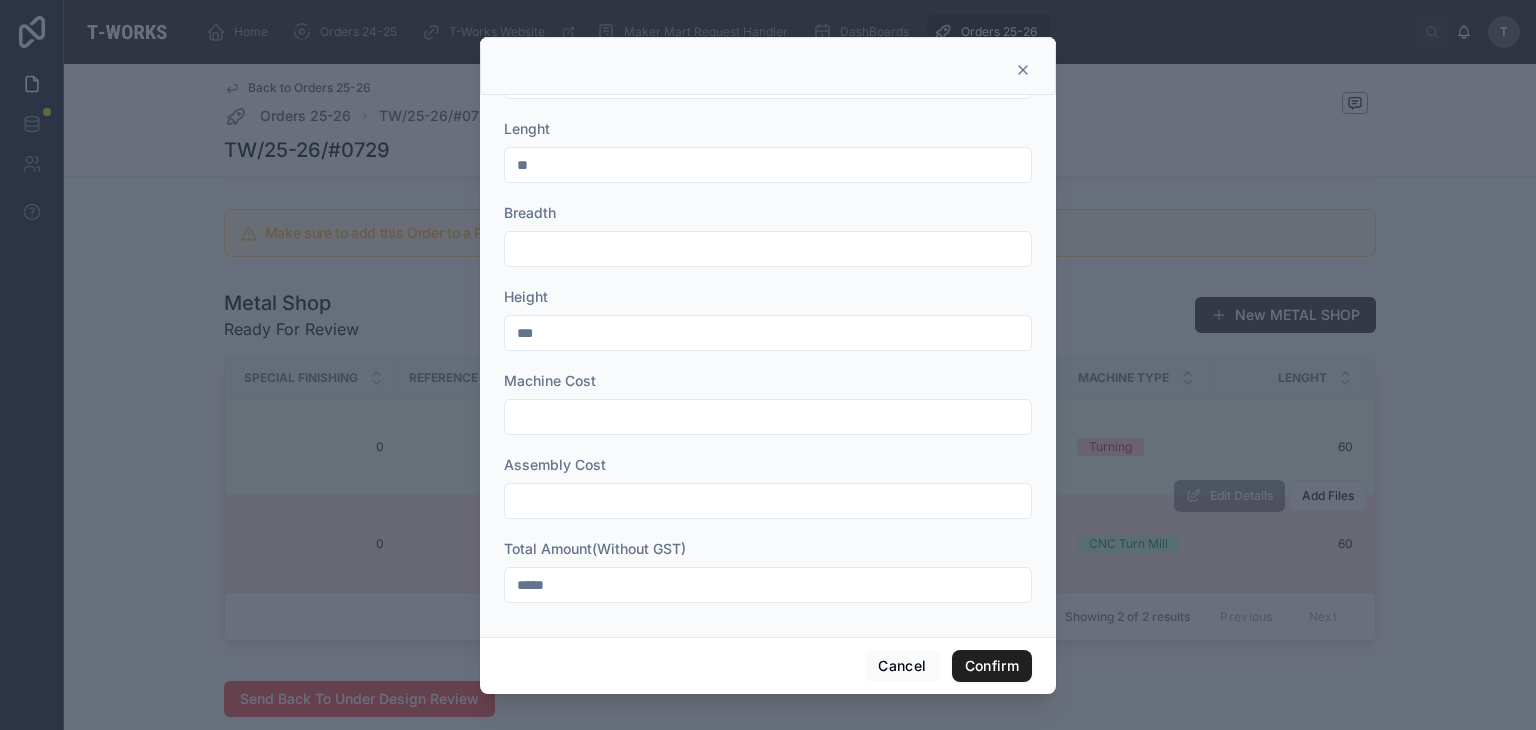 click on "Confirm" at bounding box center (992, 666) 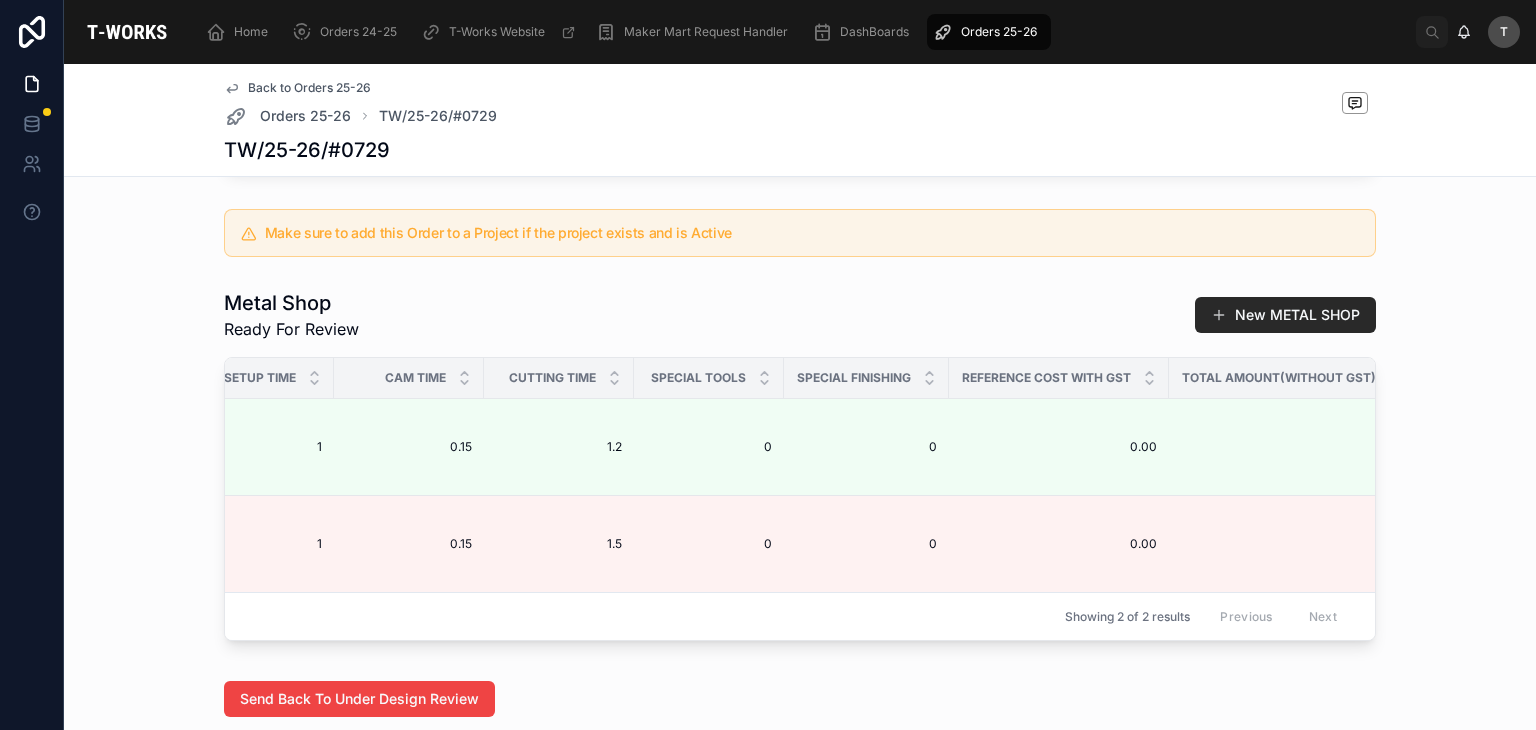 scroll, scrollTop: 0, scrollLeft: 1423, axis: horizontal 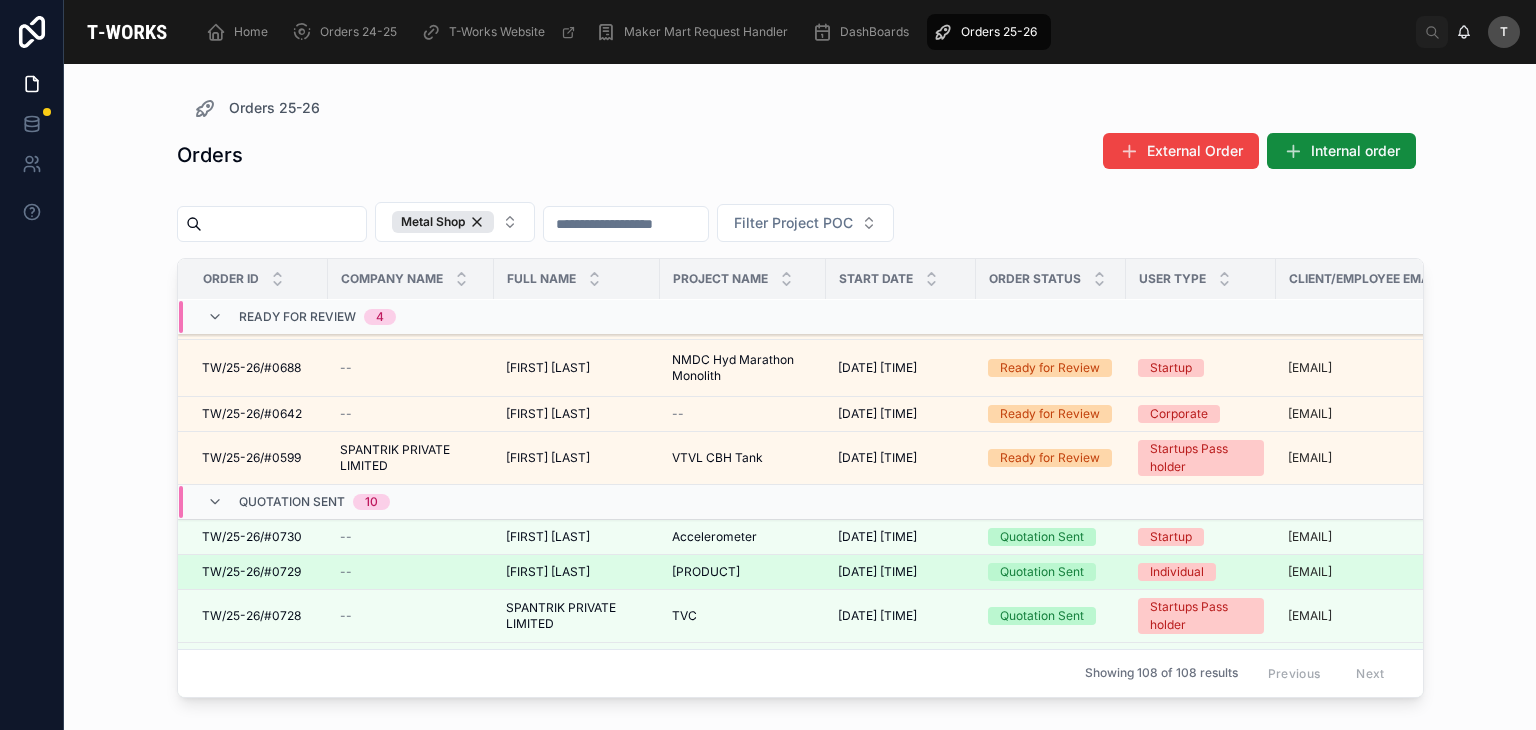 click on "TW/25-26/#0729 TW/25-26/#0729" at bounding box center (253, 572) 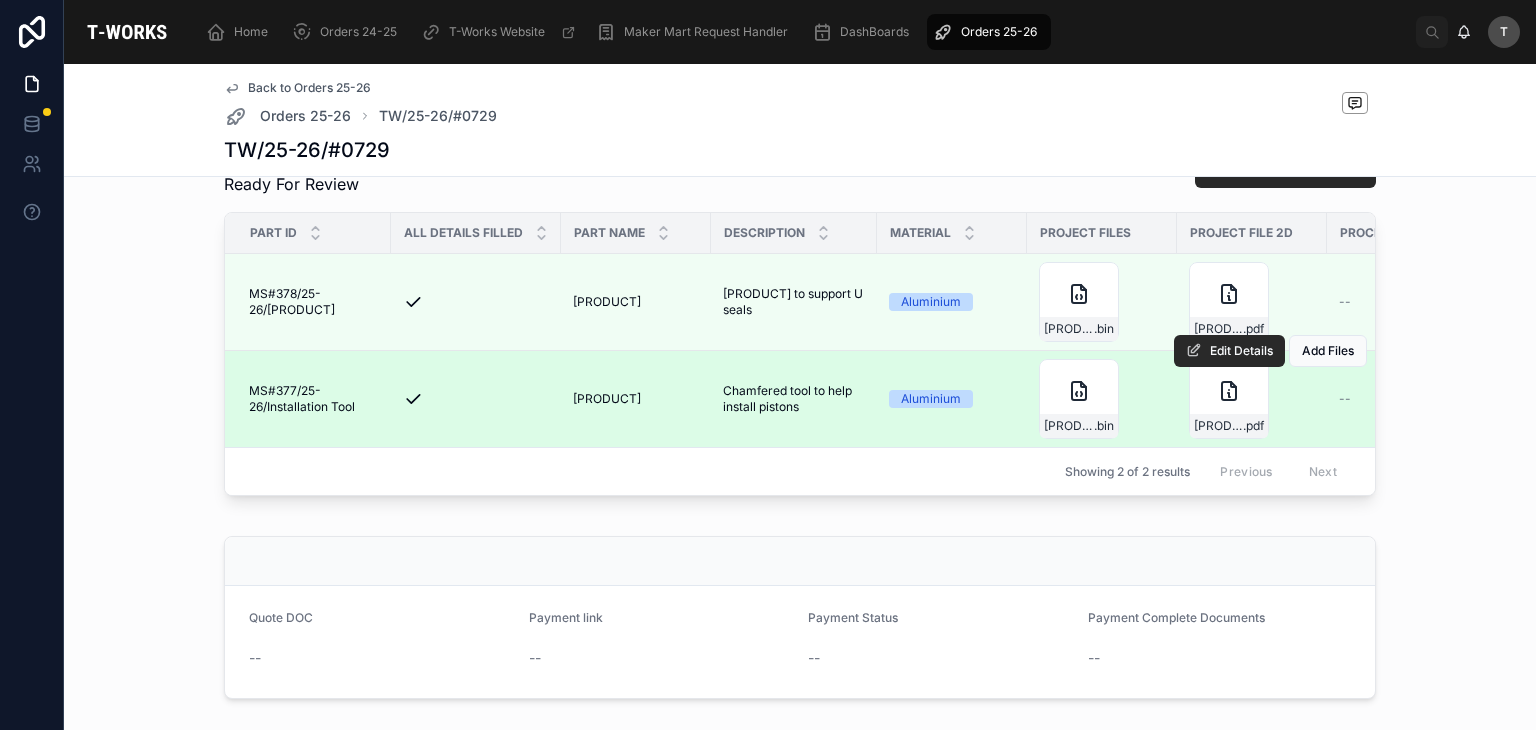 scroll, scrollTop: 700, scrollLeft: 0, axis: vertical 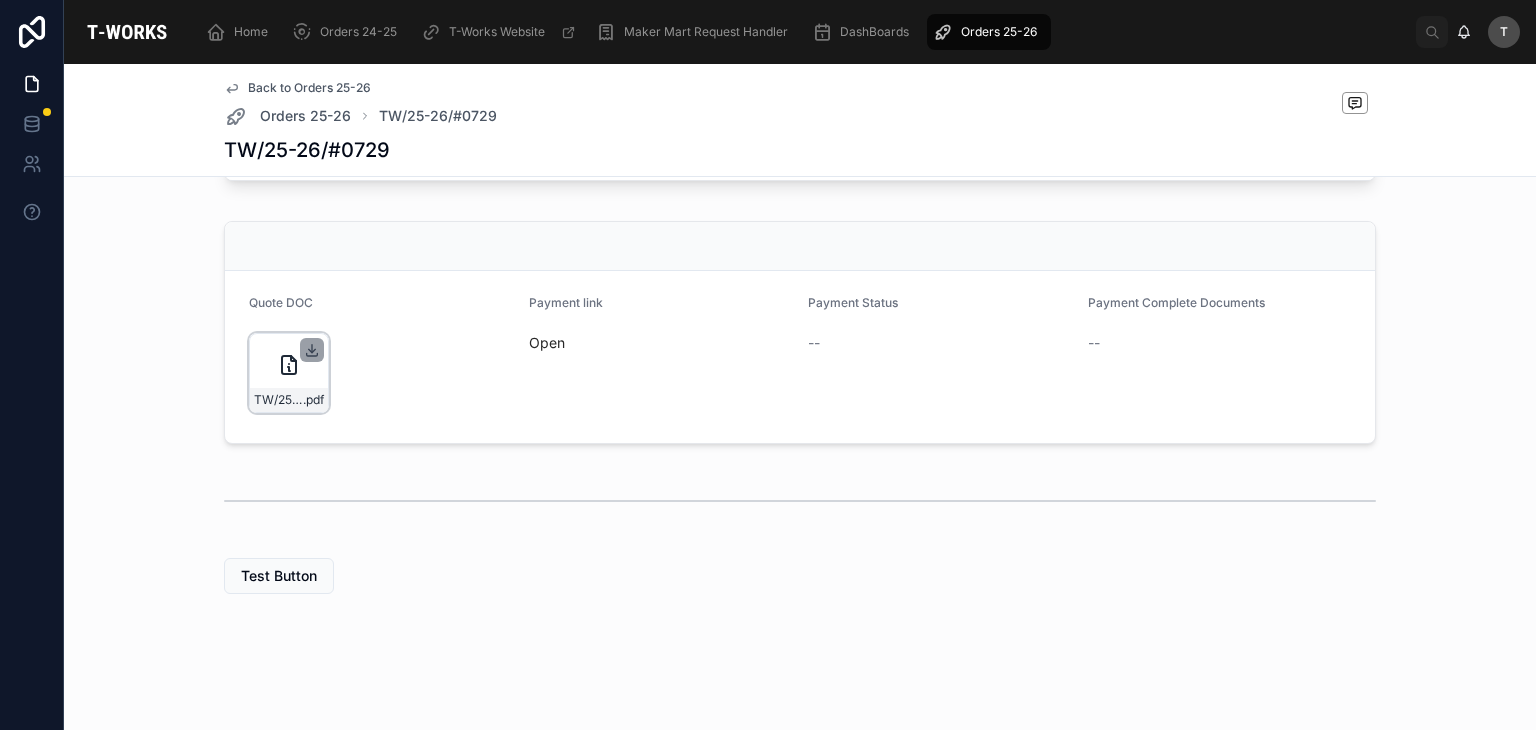 click 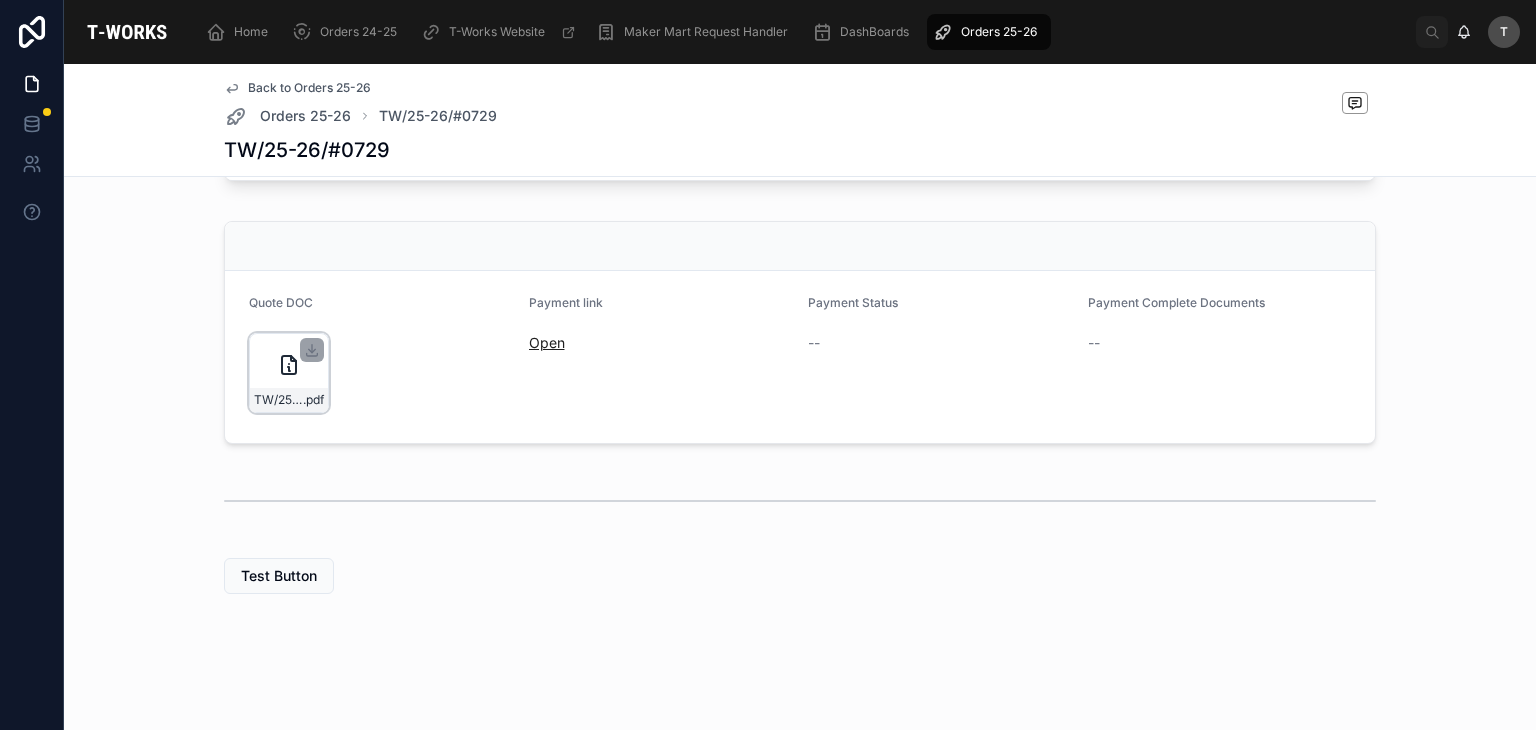 click on "Open" at bounding box center [547, 342] 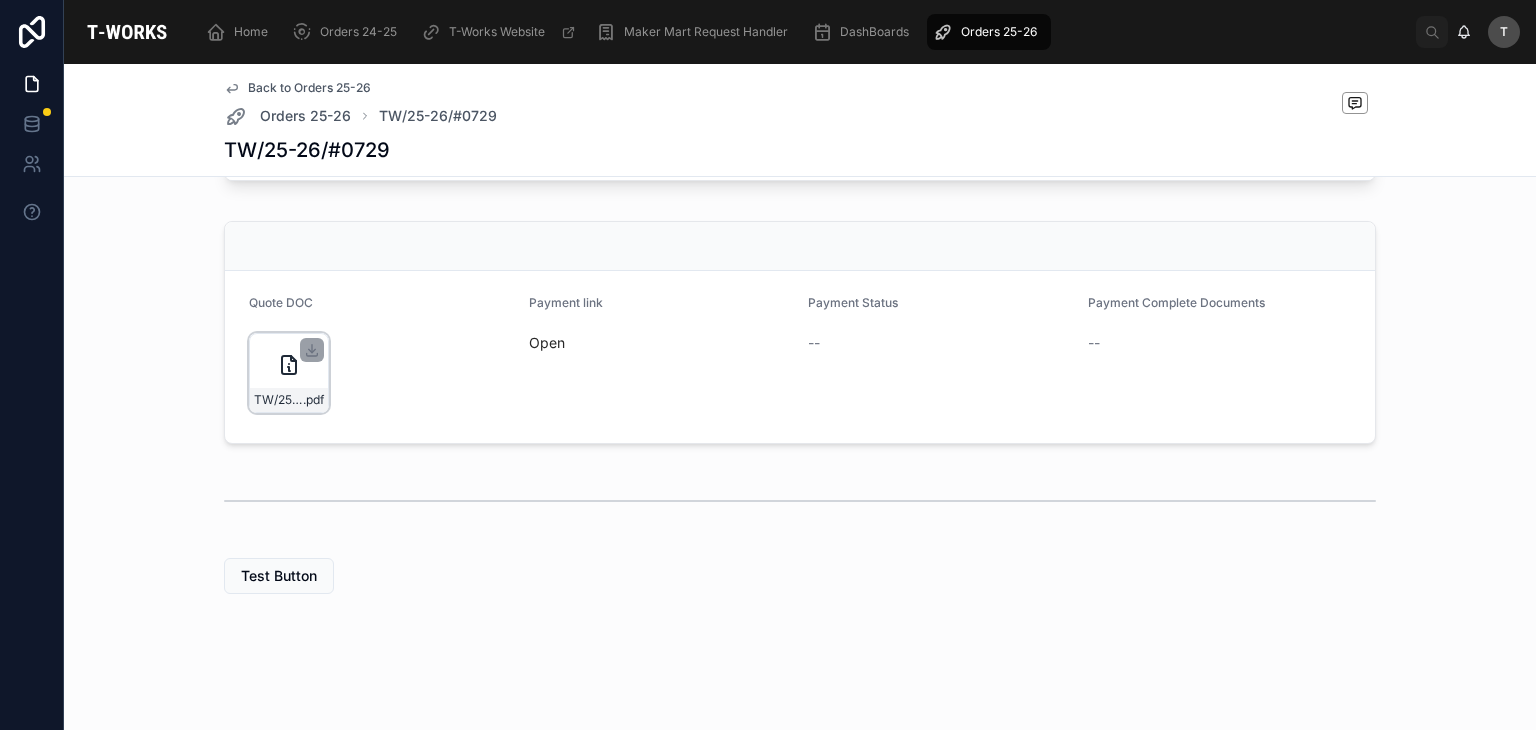 scroll, scrollTop: 0, scrollLeft: 0, axis: both 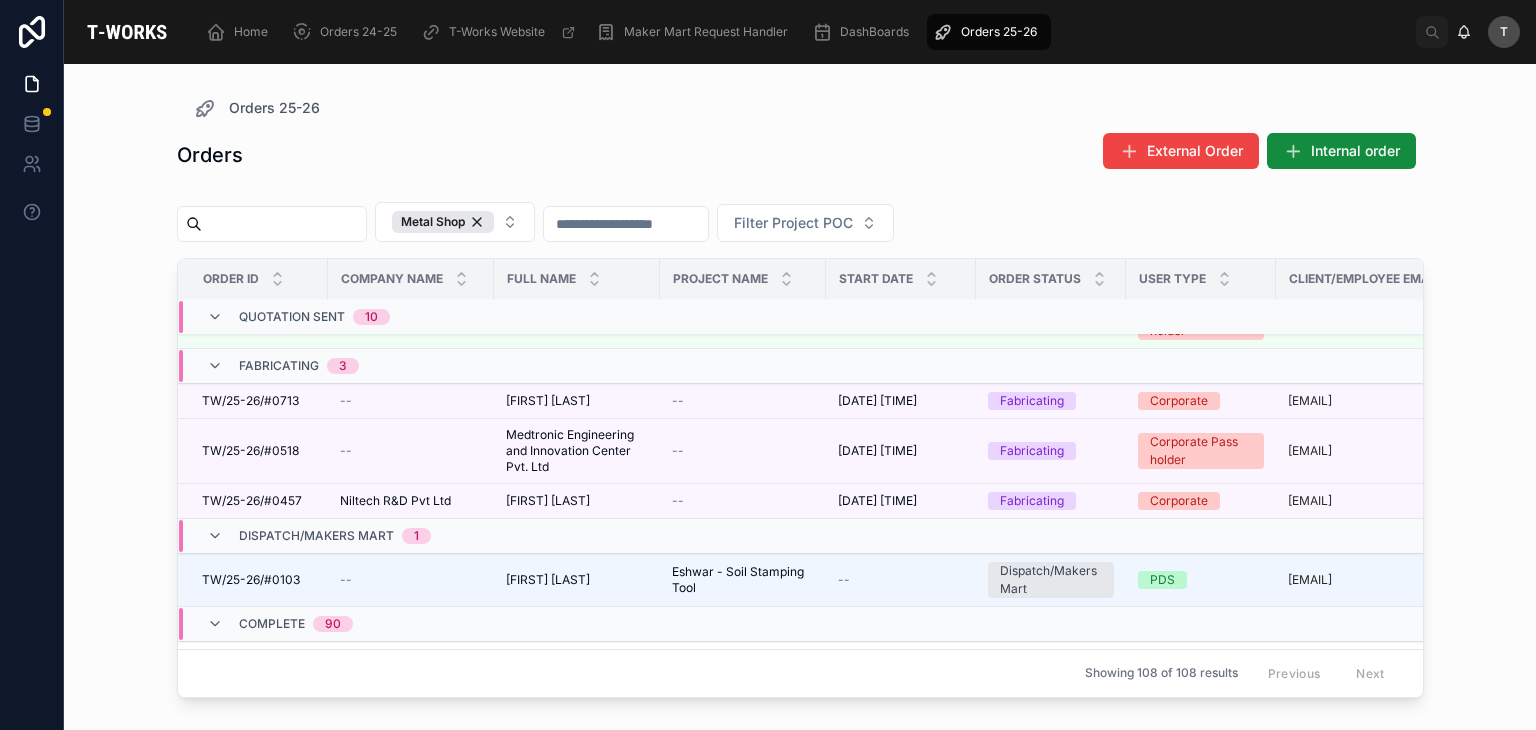 click on "Dispatch/Makers Mart" at bounding box center [316, 536] 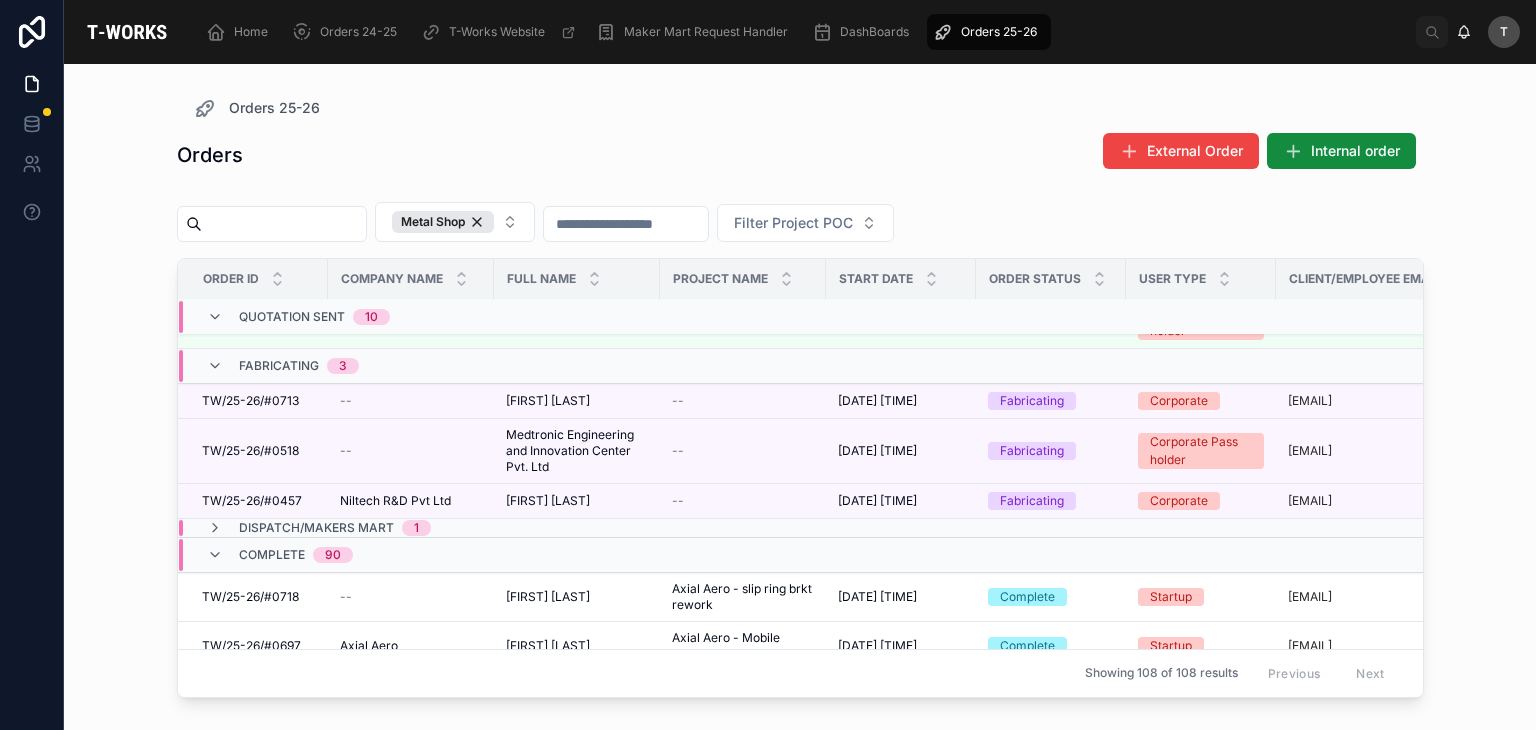 click on "Complete" at bounding box center [272, 555] 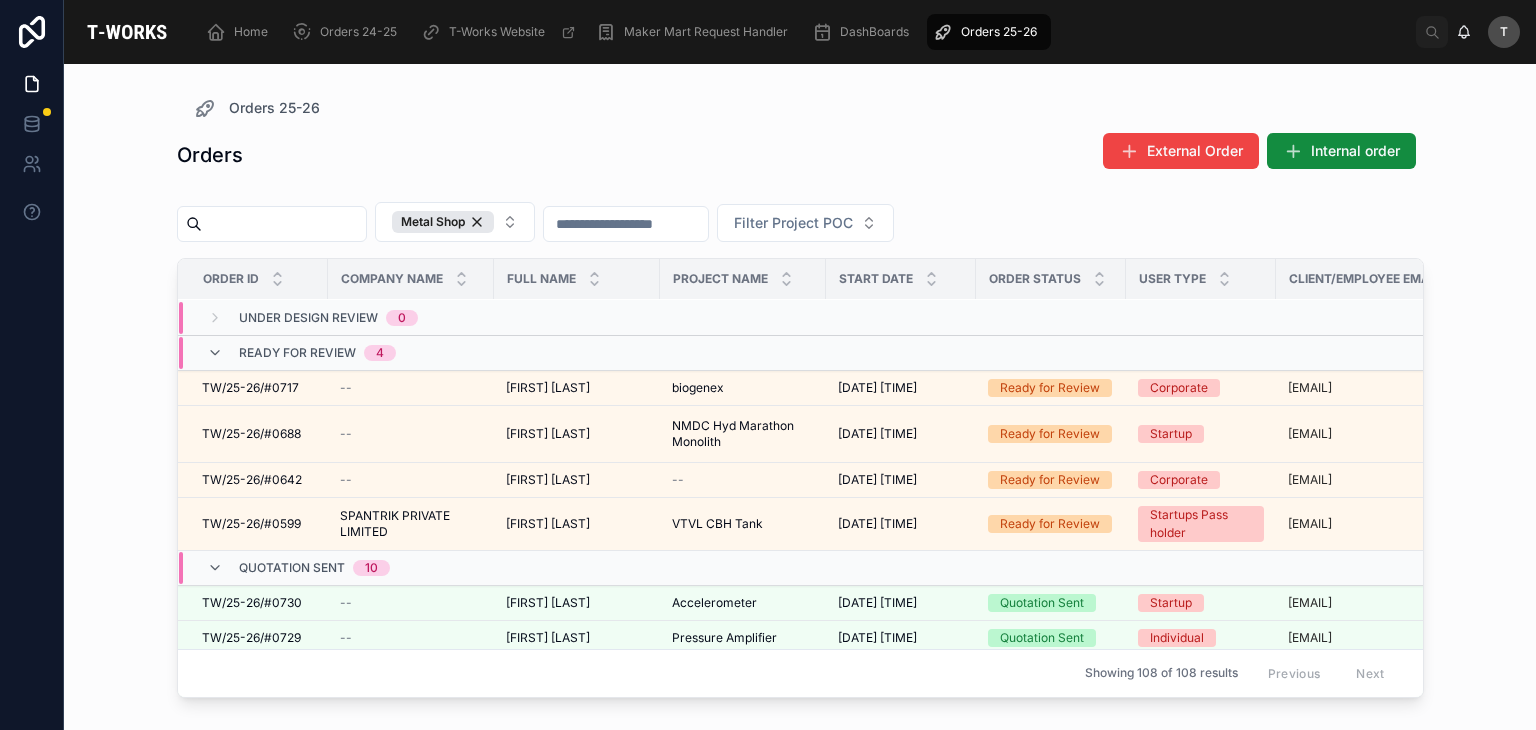 scroll, scrollTop: 16, scrollLeft: 0, axis: vertical 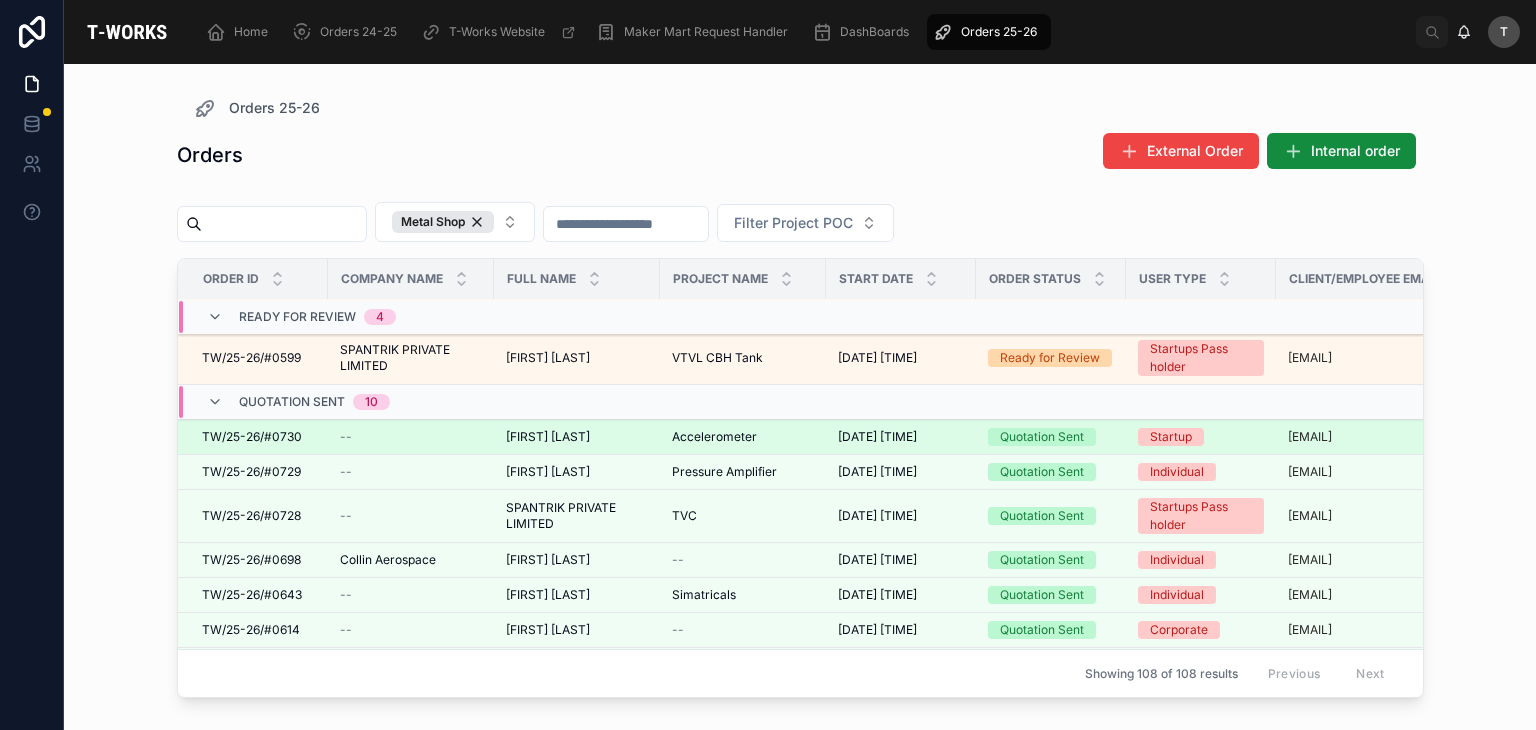 click on "[FIRST] [LAST]" at bounding box center [548, 437] 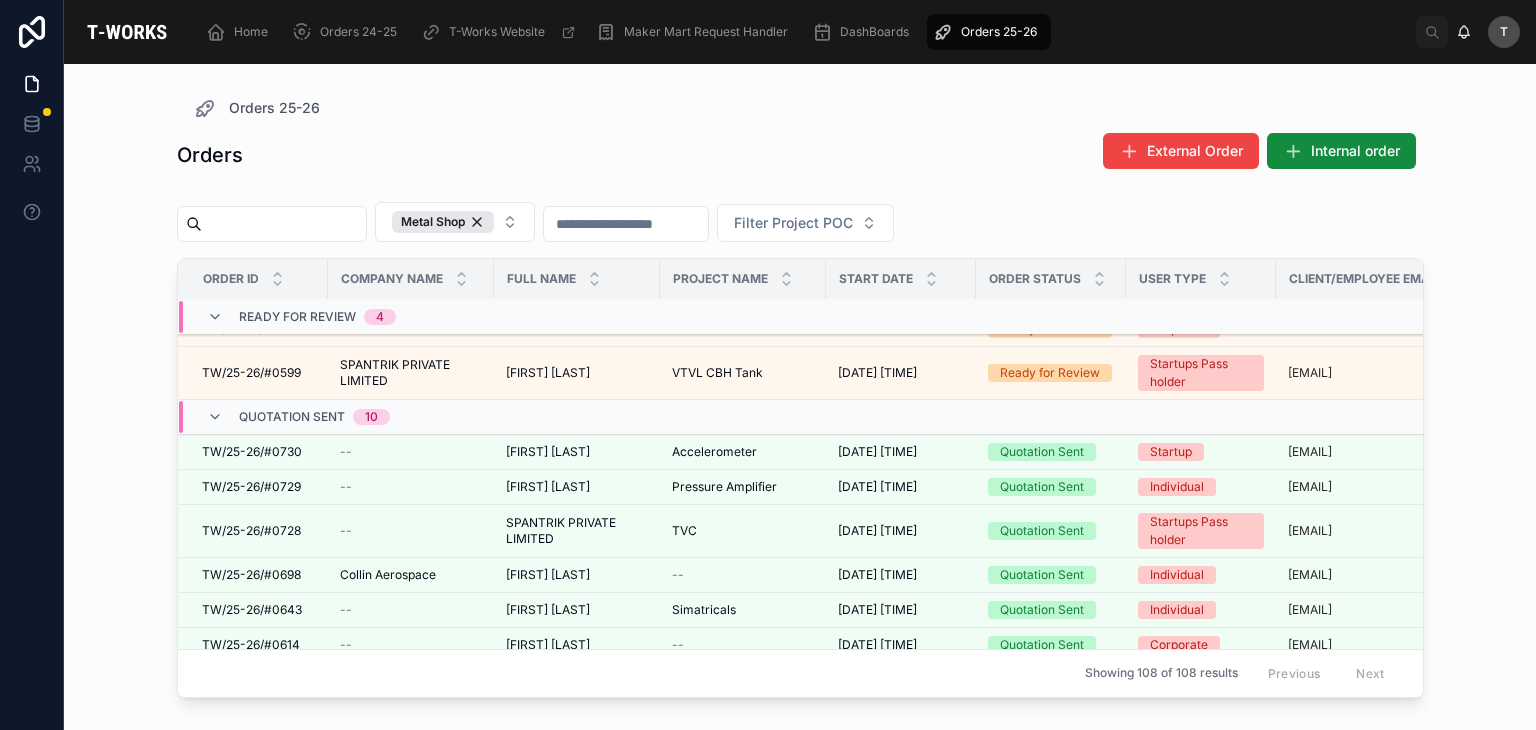scroll, scrollTop: 200, scrollLeft: 0, axis: vertical 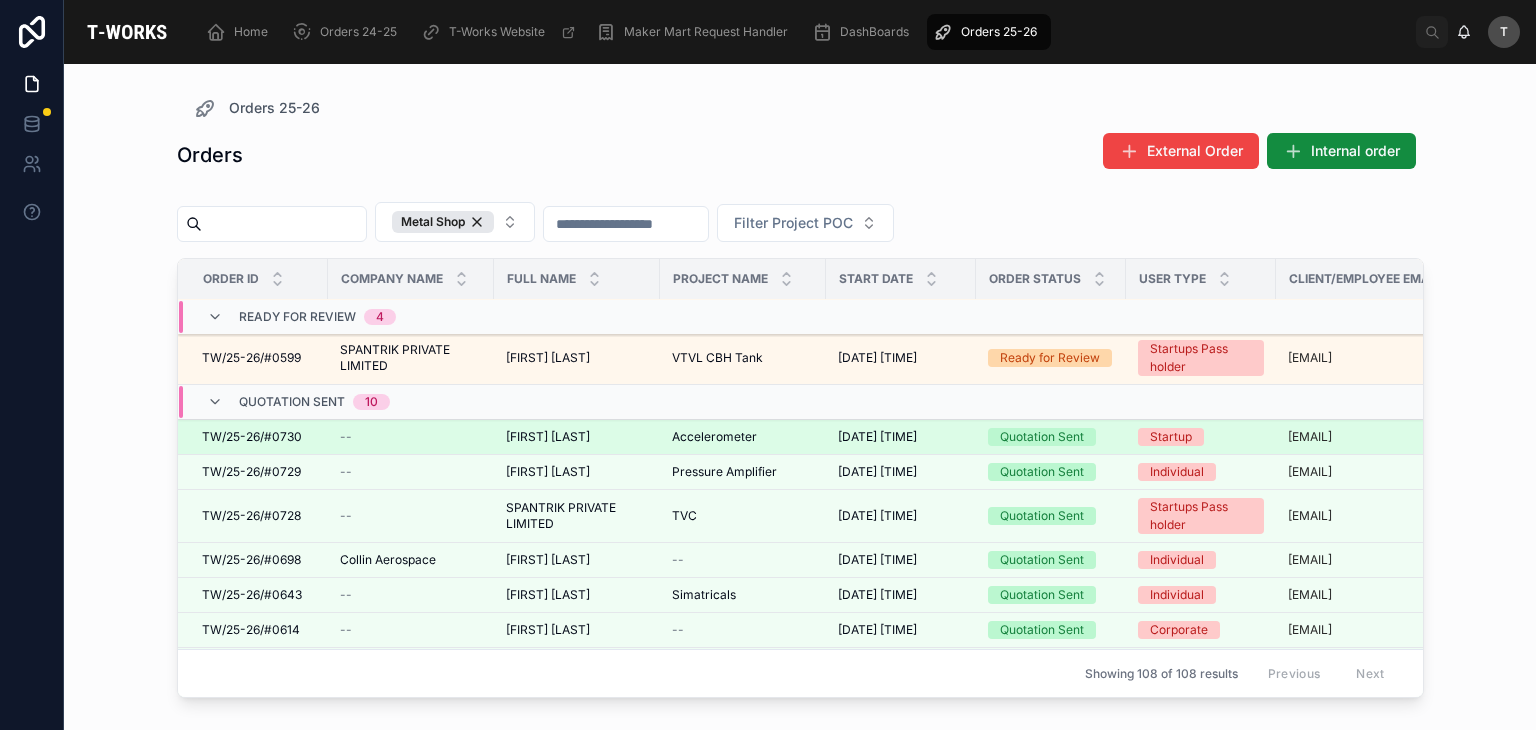 click on "Avinash Kondapally Avinash Kondapally" at bounding box center [577, 437] 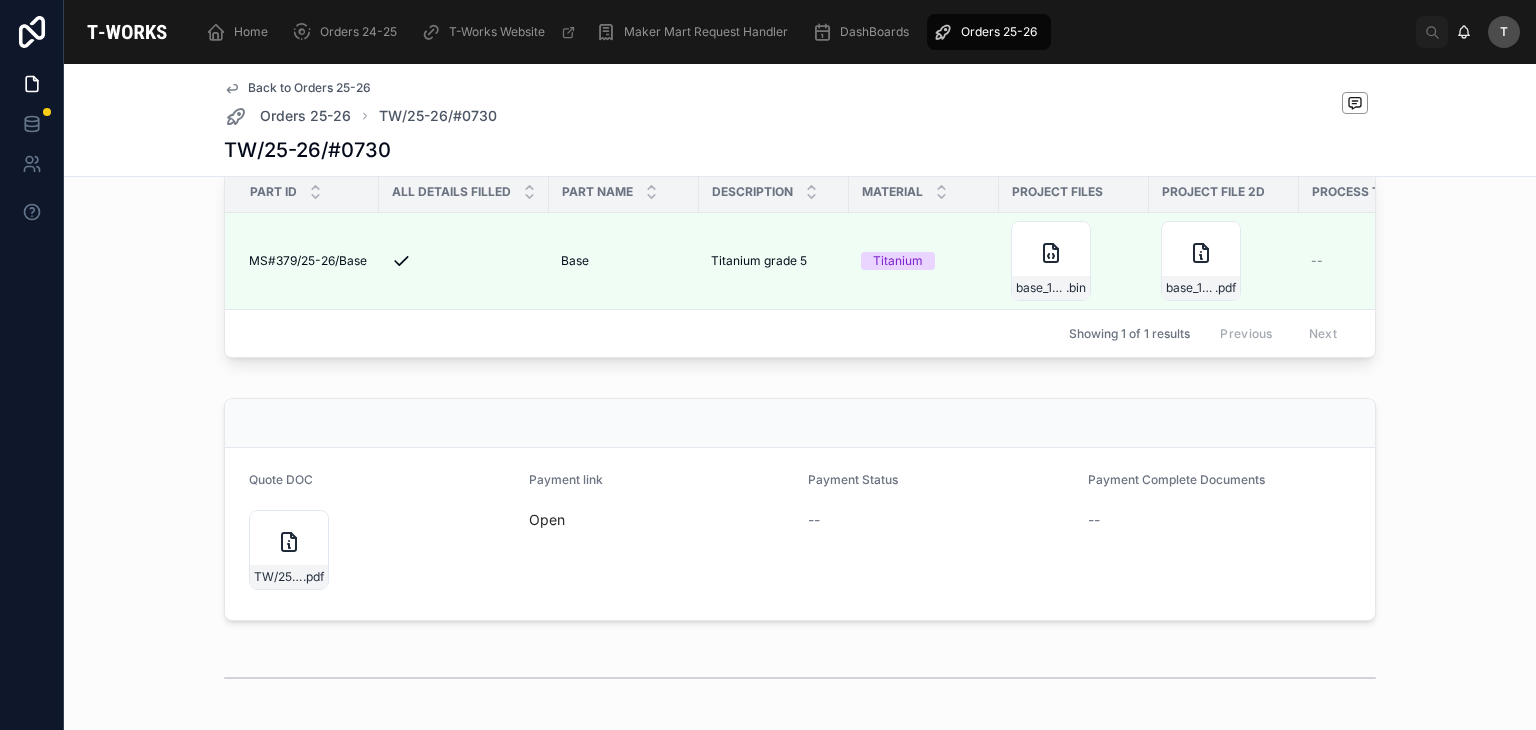 scroll, scrollTop: 600, scrollLeft: 0, axis: vertical 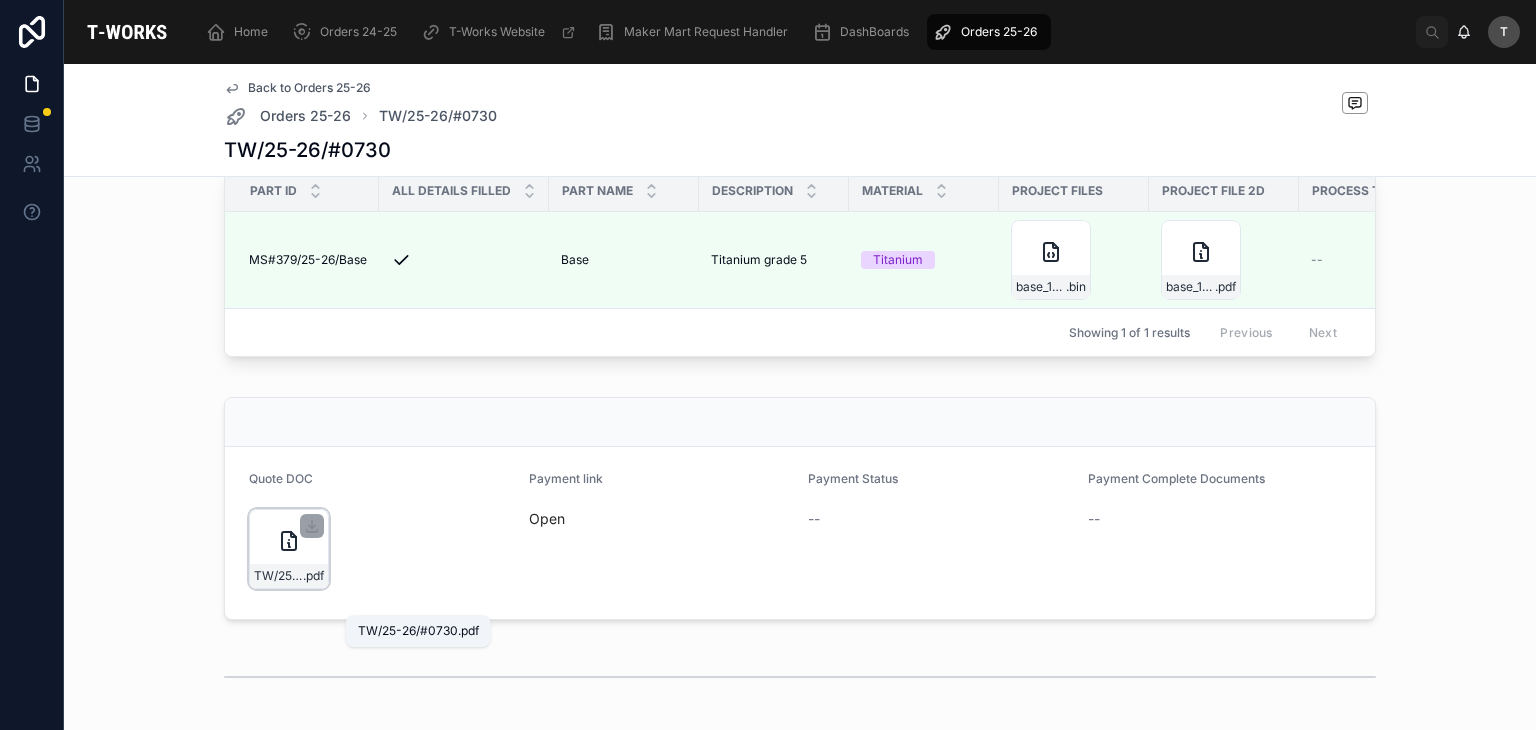 click on "TW/25-26/#0730" at bounding box center (278, 576) 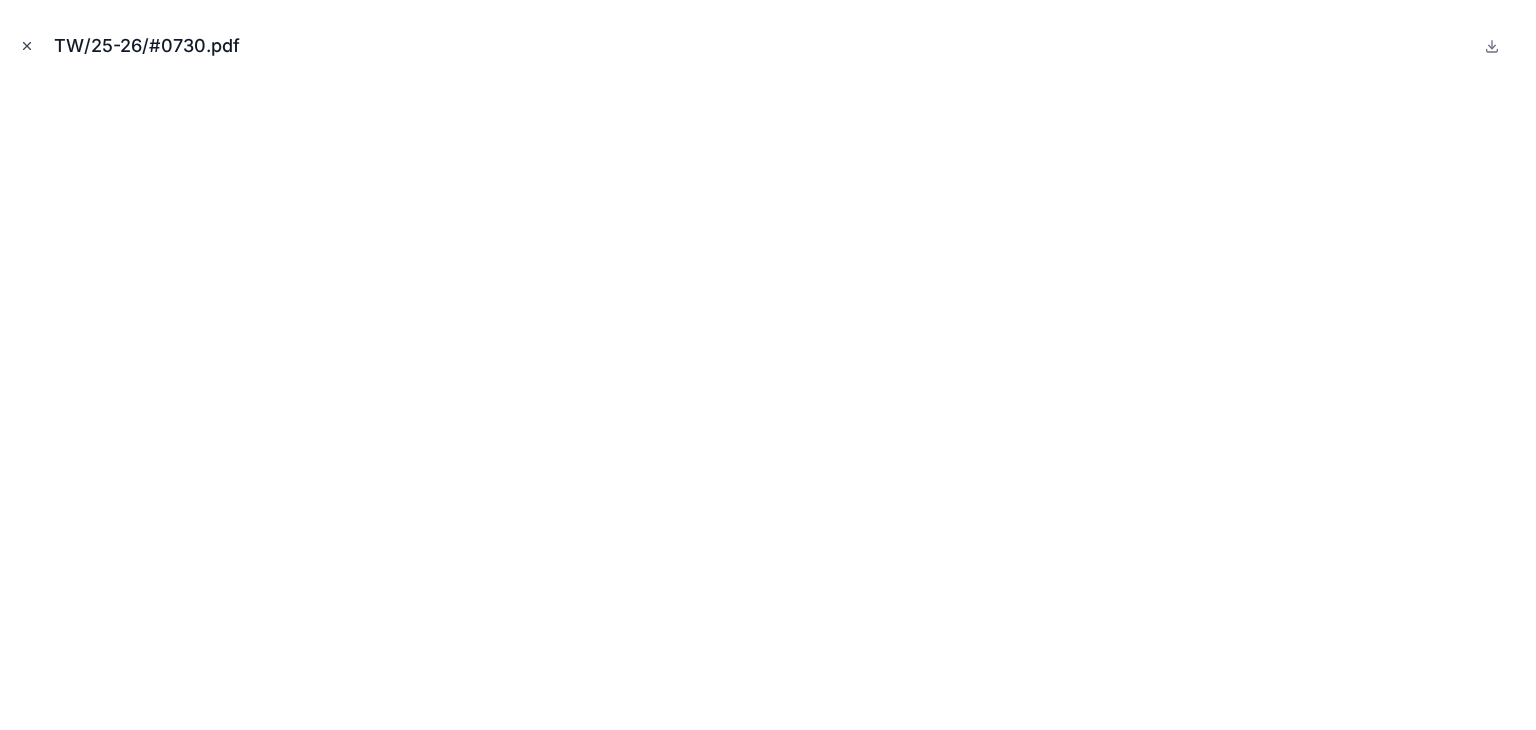 click 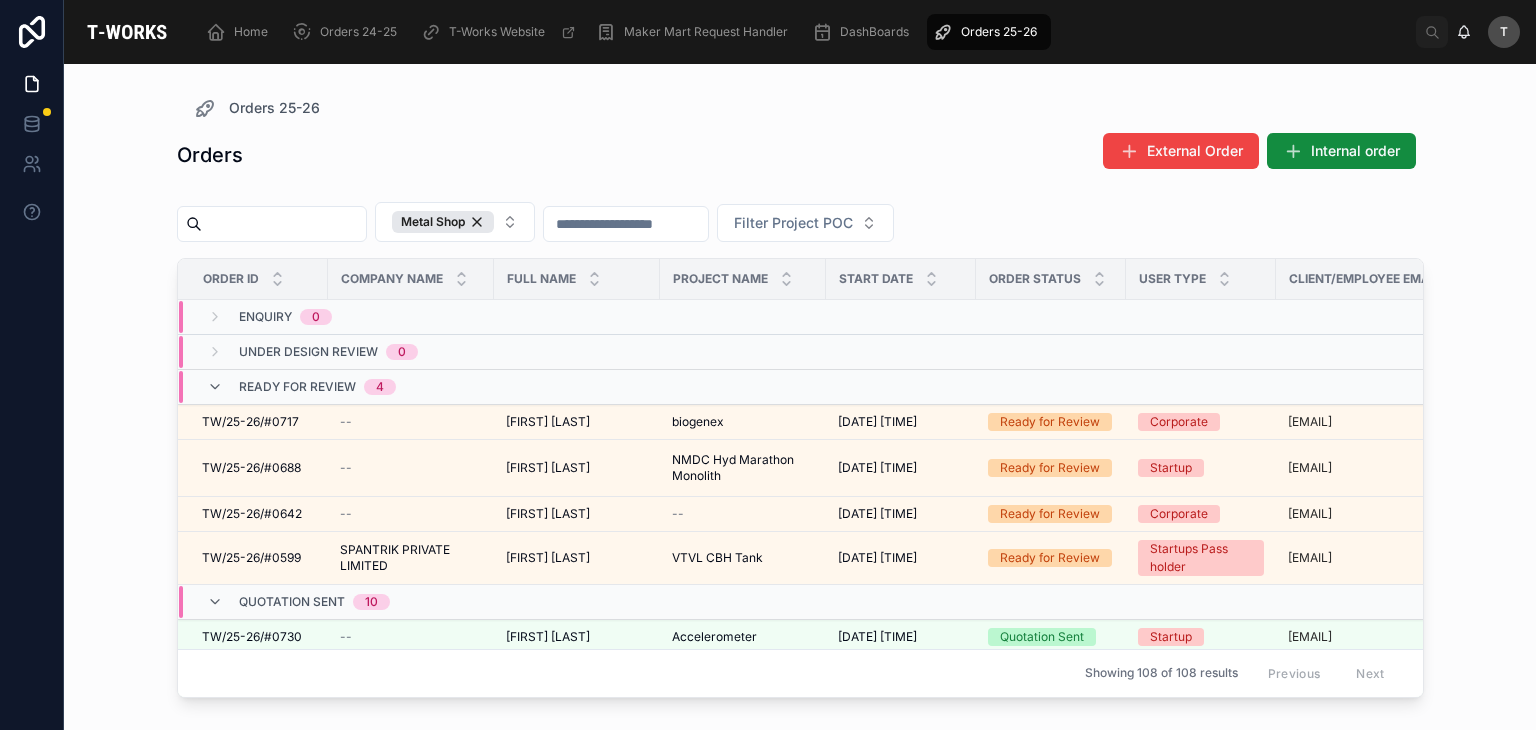 scroll, scrollTop: 0, scrollLeft: 0, axis: both 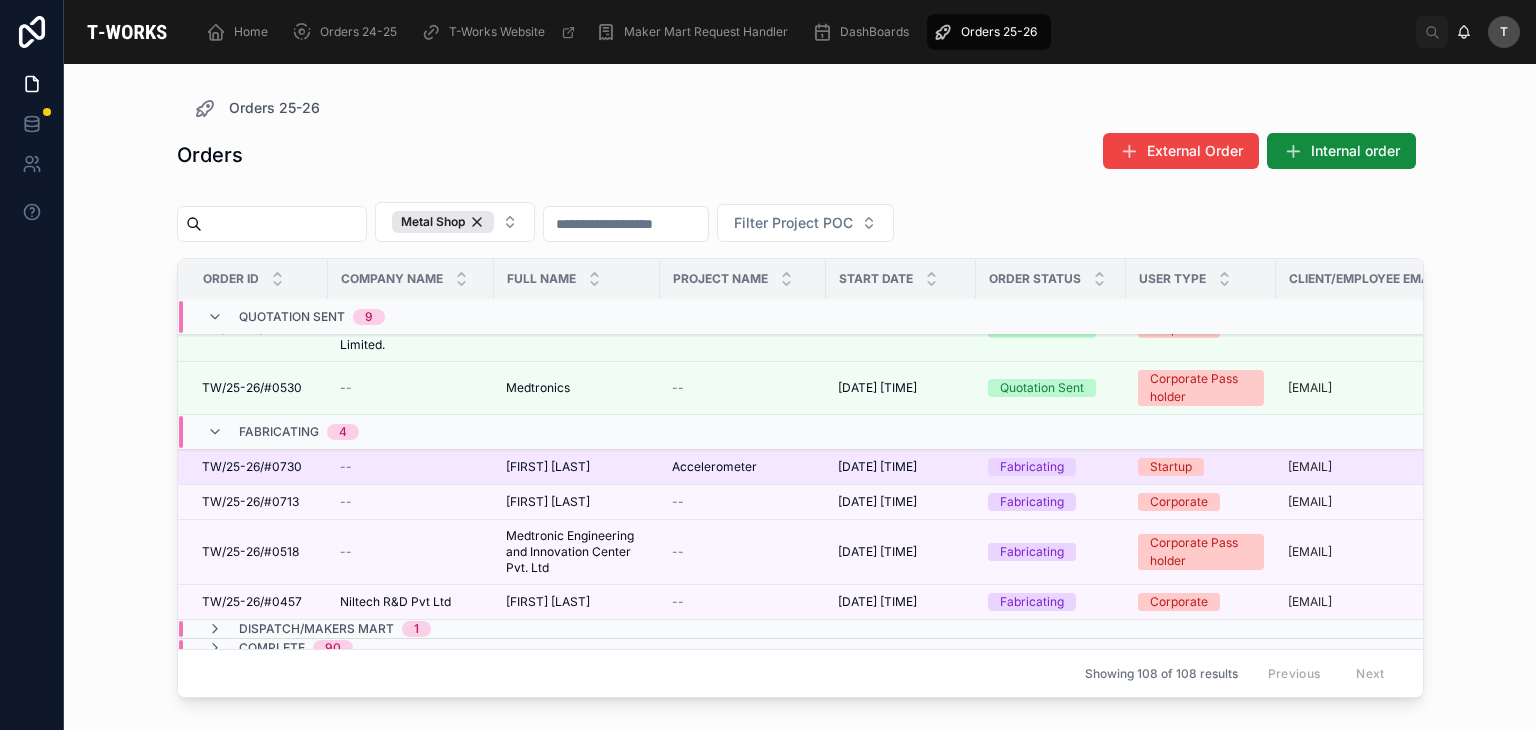 click on "TW/25-26/#0730" at bounding box center [252, 467] 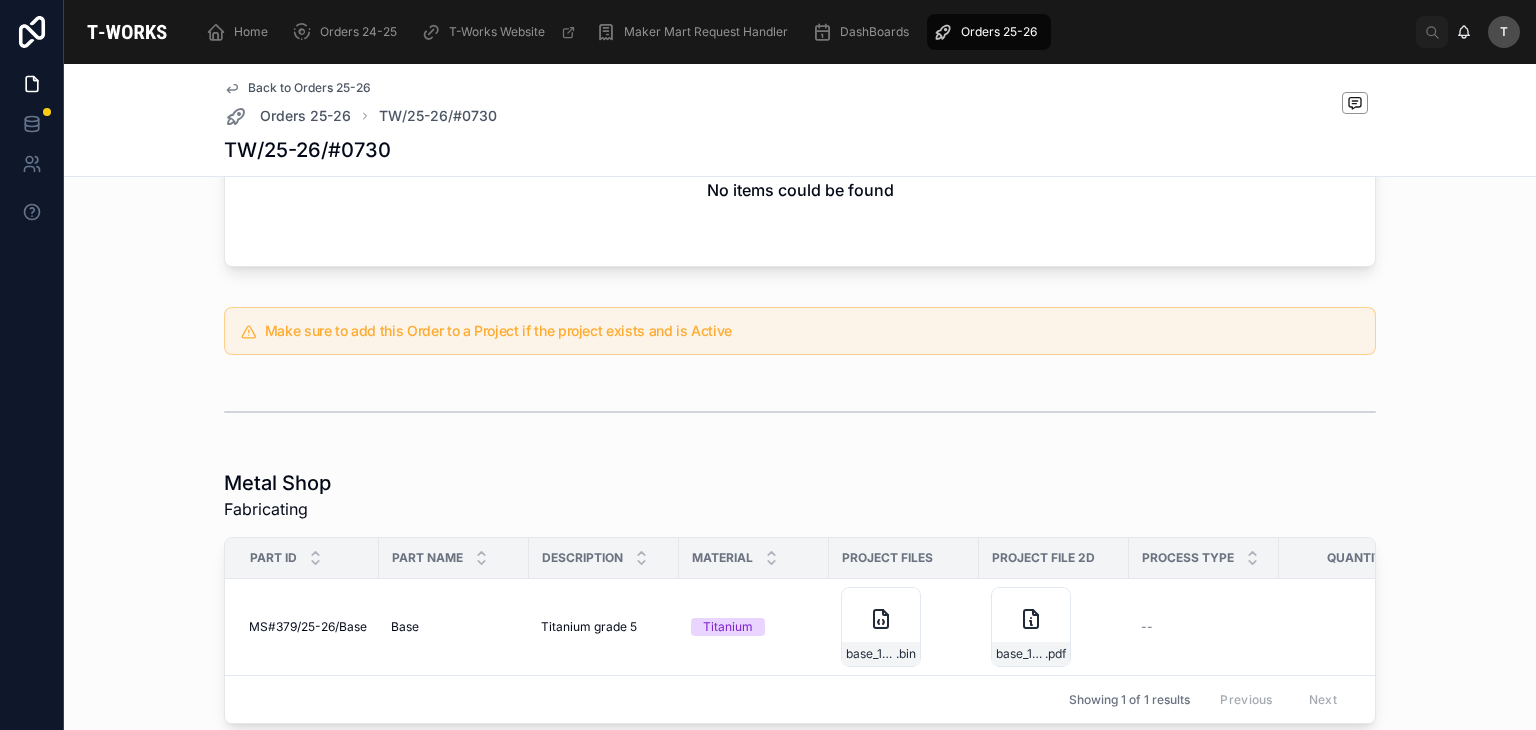 scroll, scrollTop: 1096, scrollLeft: 0, axis: vertical 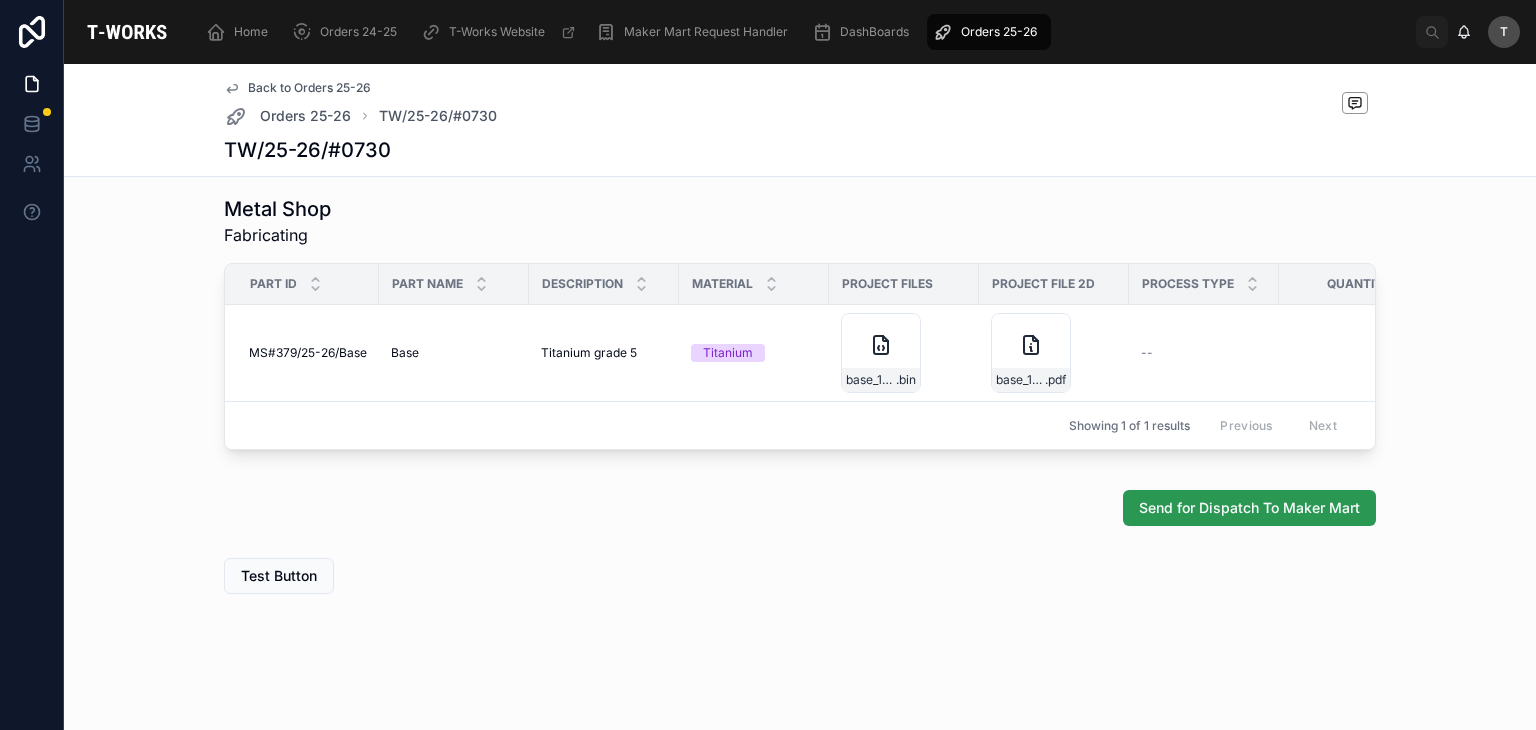 click on "Send for Dispatch To Maker Mart" at bounding box center (1249, 508) 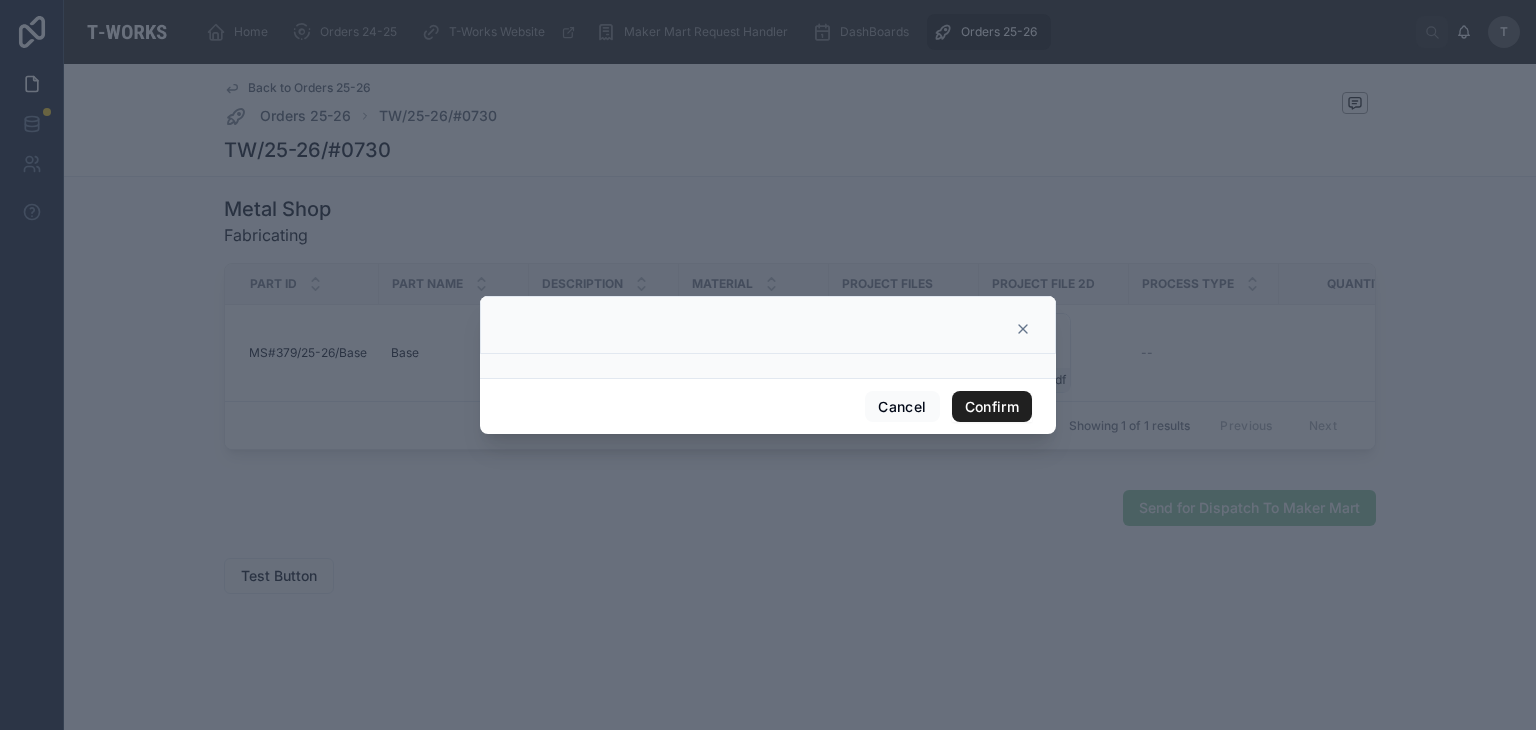 click on "Confirm" at bounding box center [992, 407] 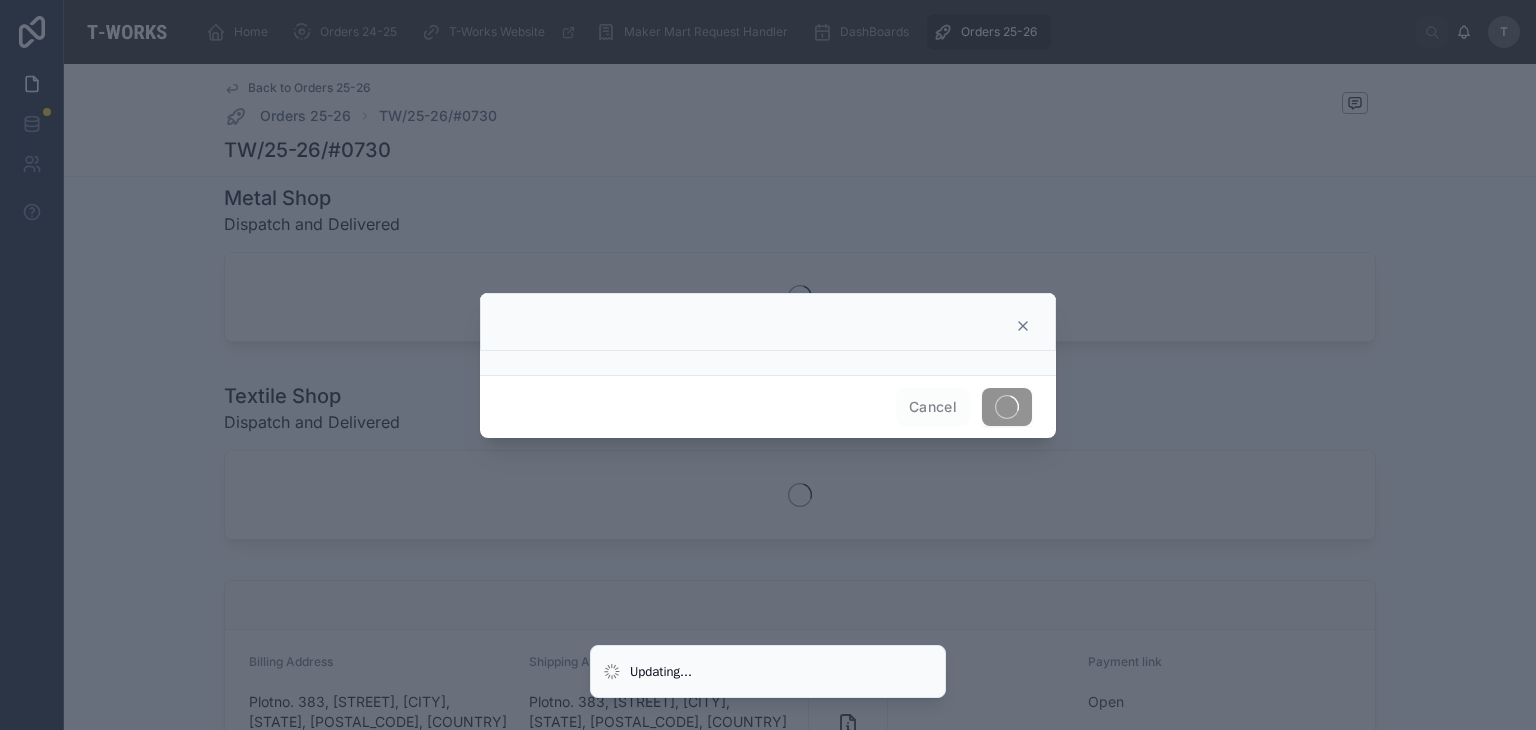 scroll, scrollTop: 853, scrollLeft: 0, axis: vertical 